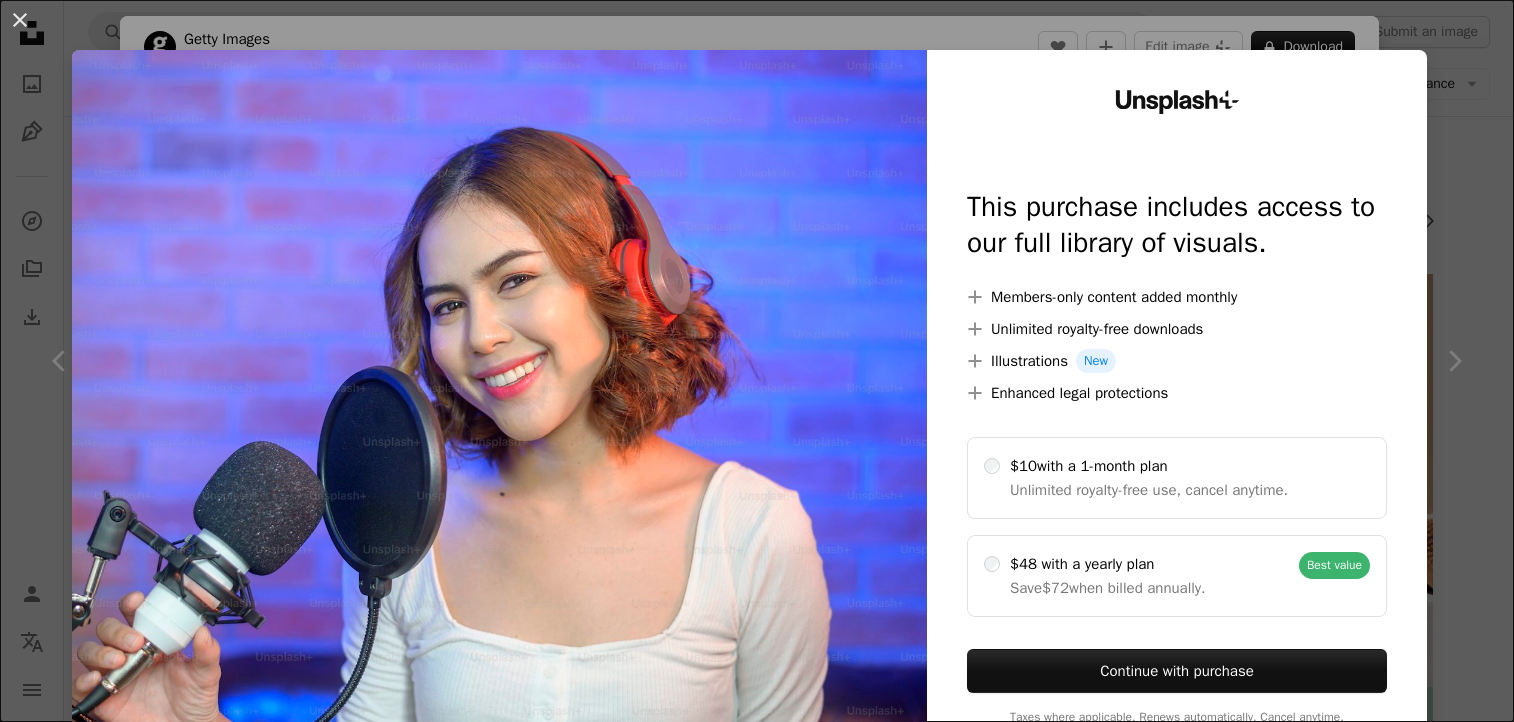 scroll, scrollTop: 11894, scrollLeft: 0, axis: vertical 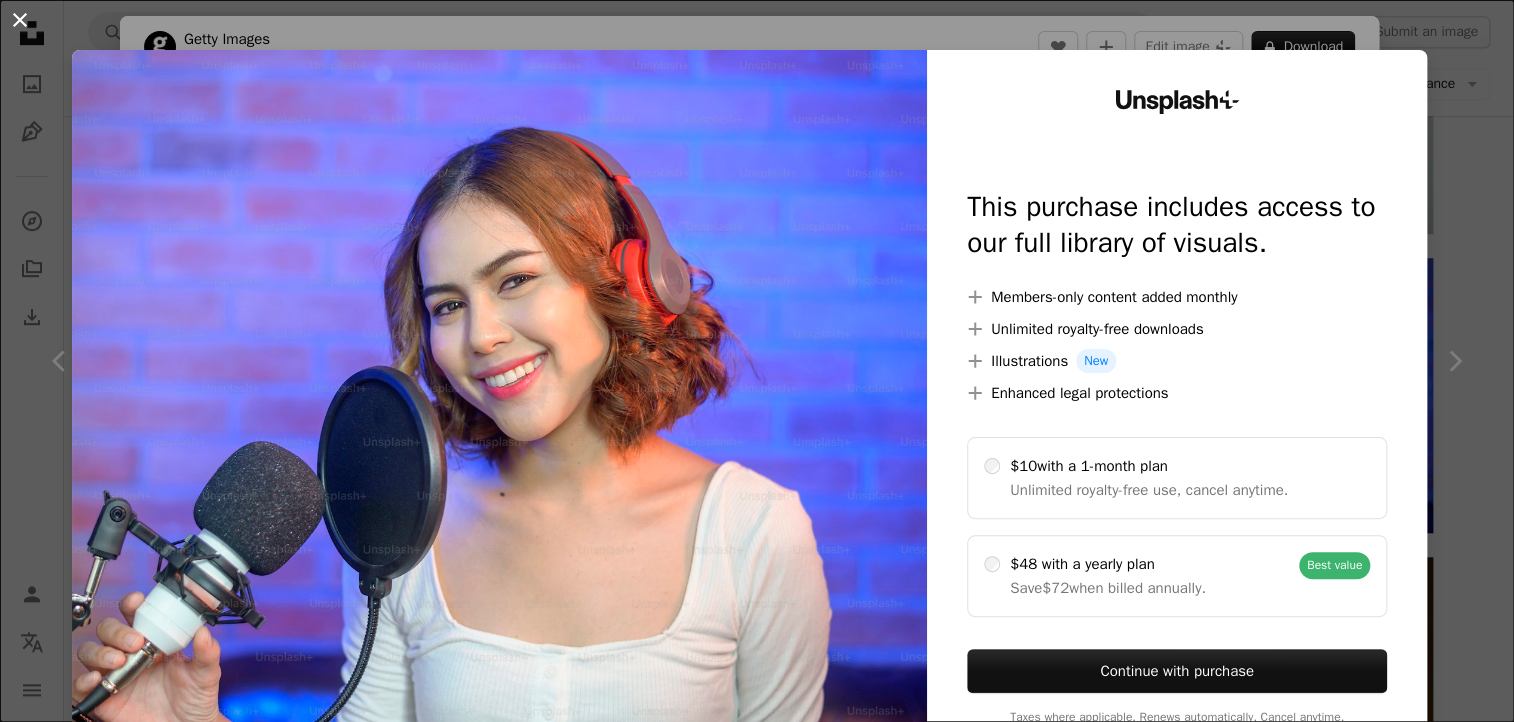 click on "An X shape" at bounding box center (20, 20) 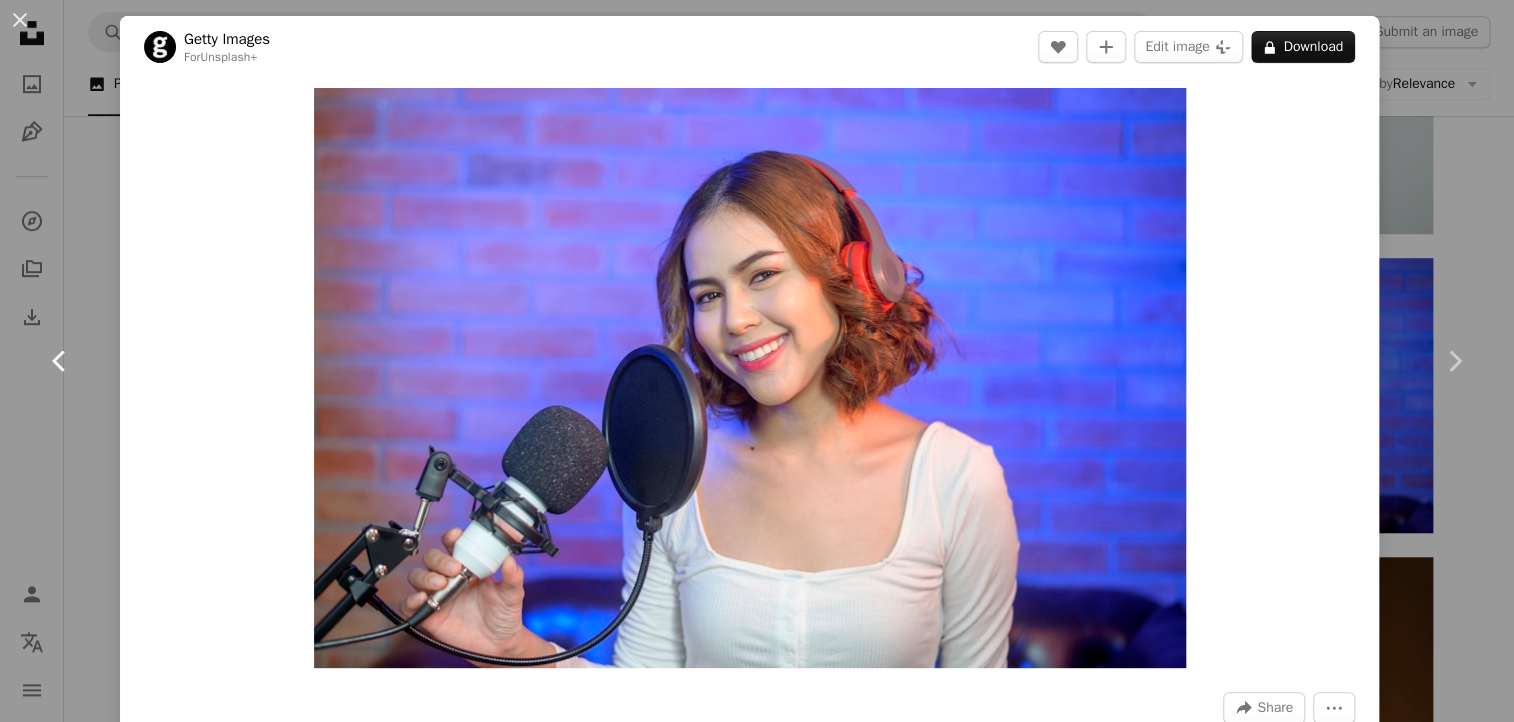 click on "Chevron left" at bounding box center [60, 361] 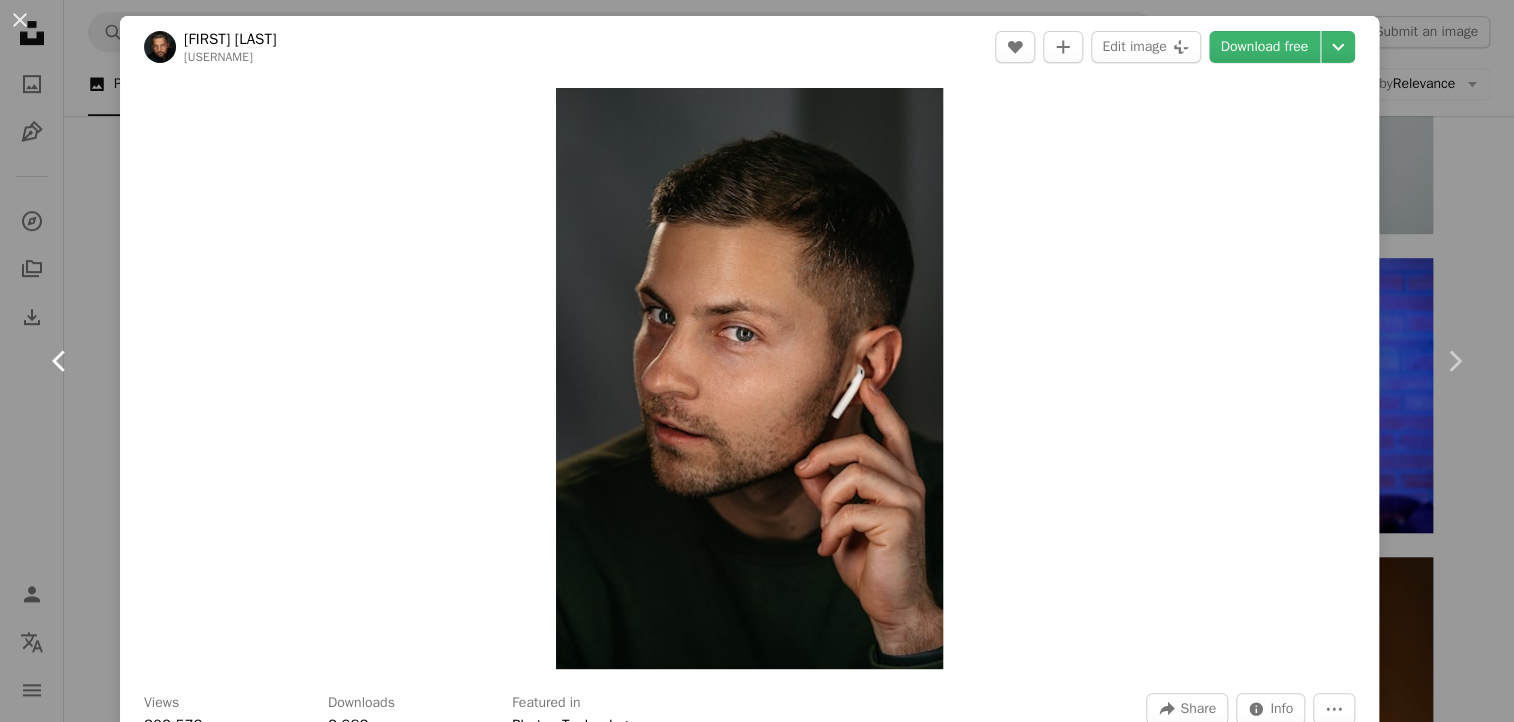 click on "Chevron left" at bounding box center (60, 361) 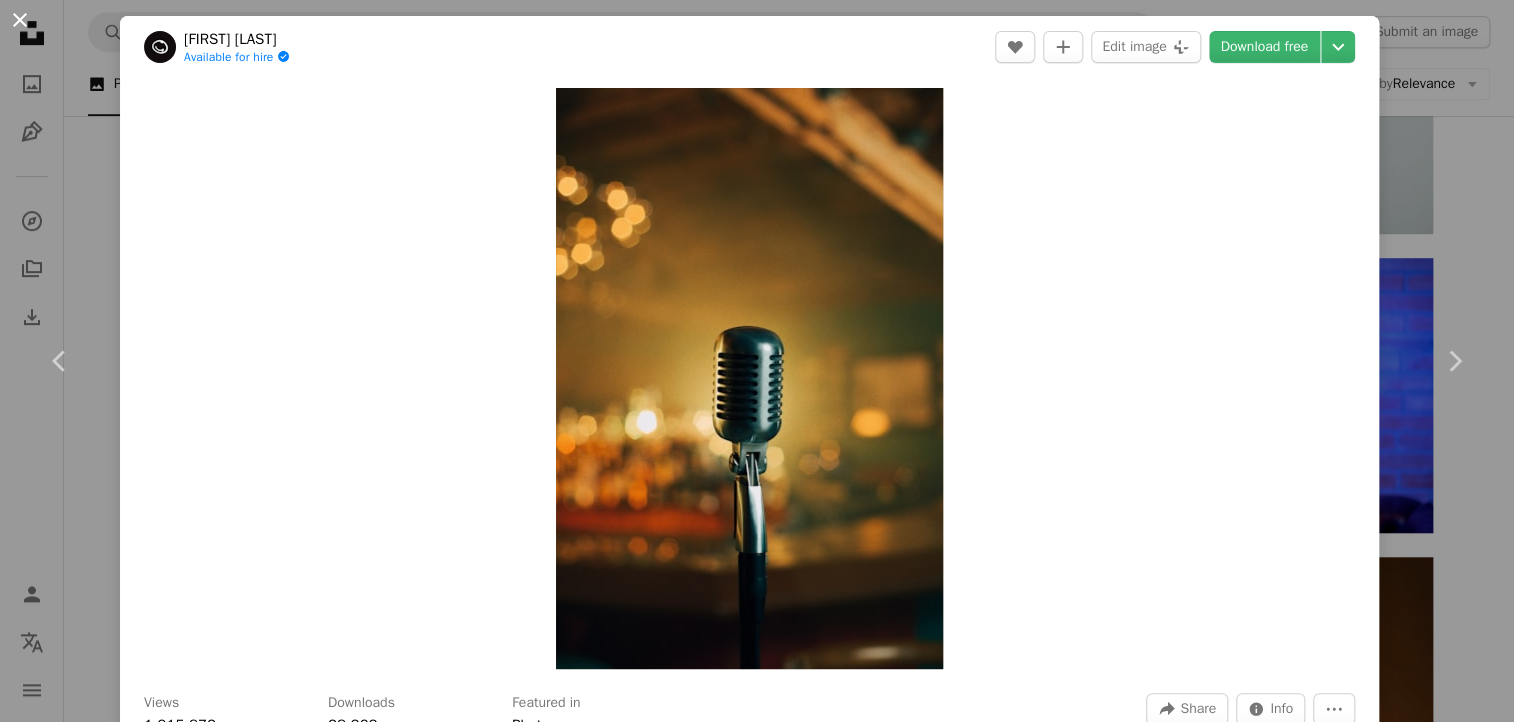 click on "An X shape" at bounding box center [20, 20] 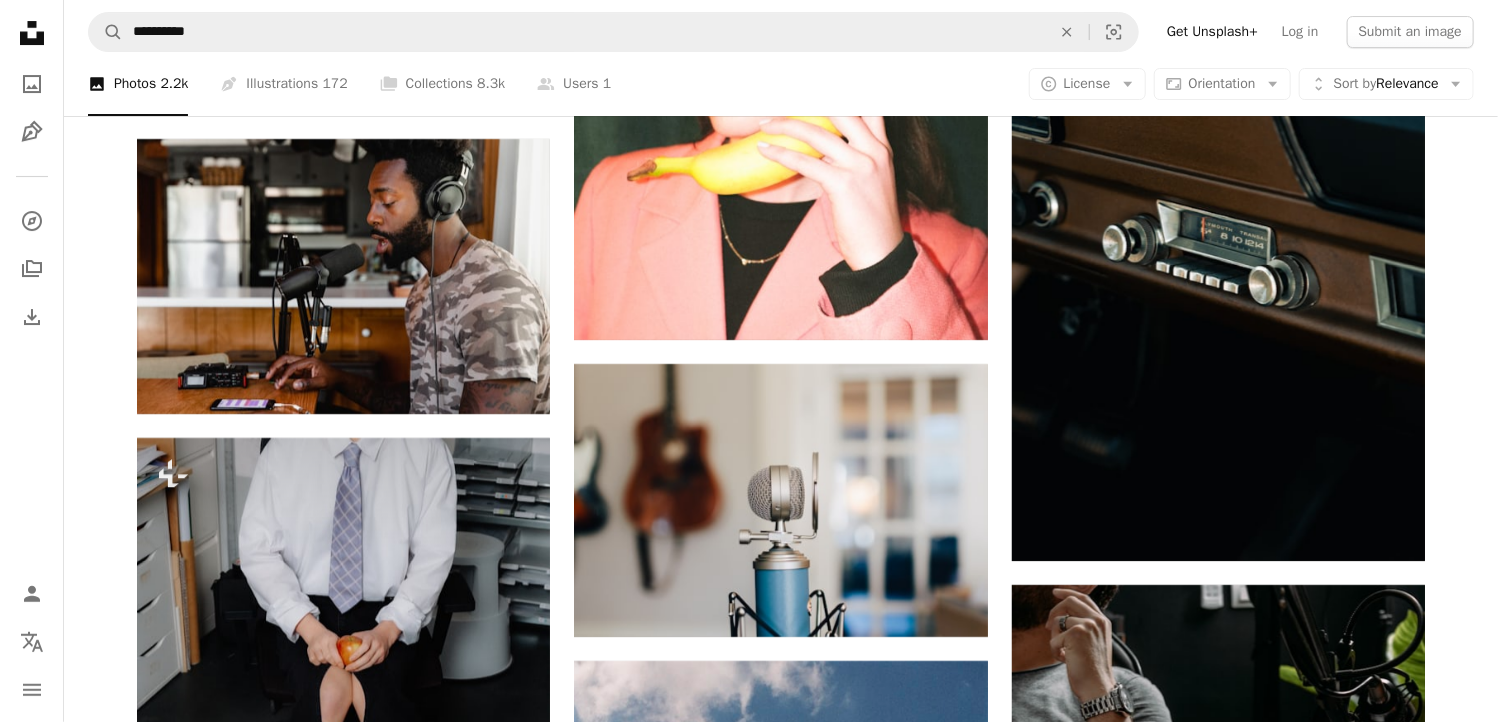 scroll, scrollTop: 14594, scrollLeft: 0, axis: vertical 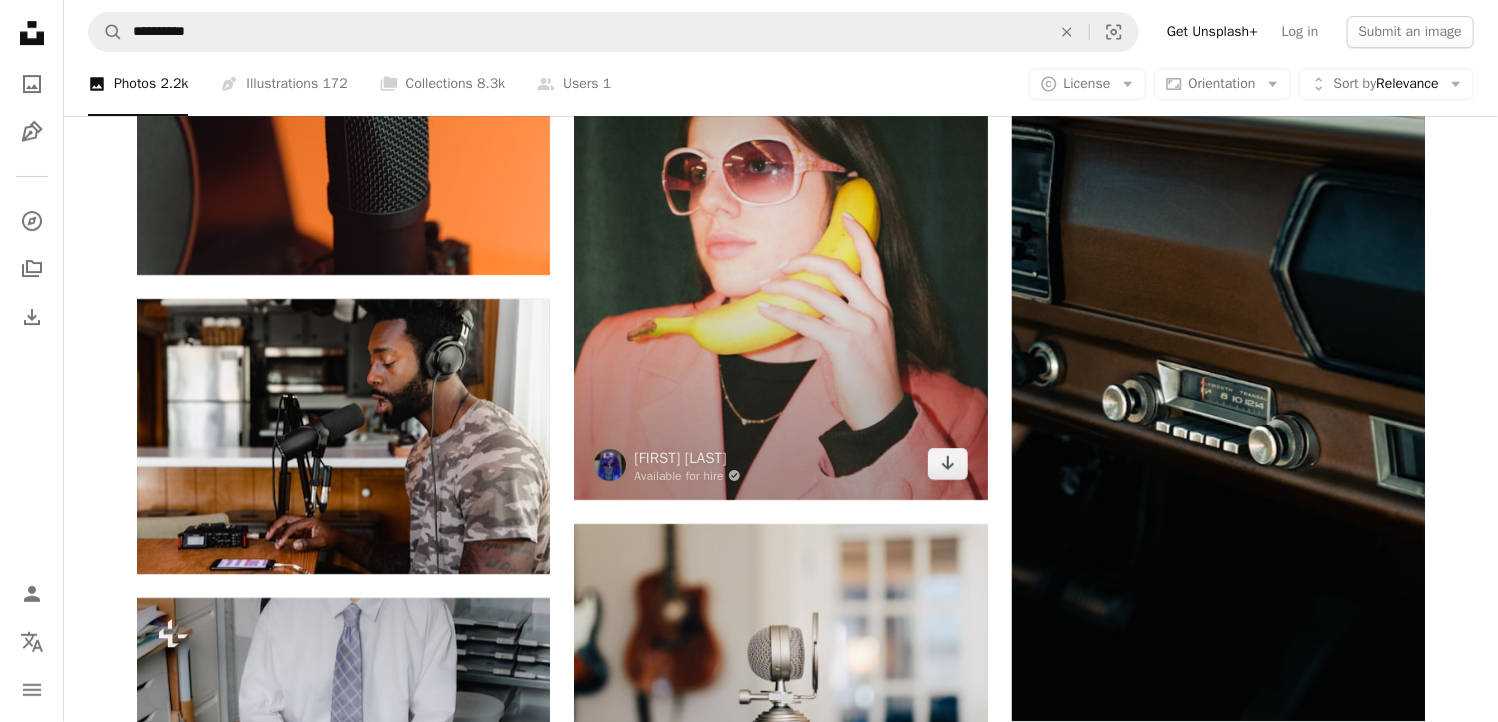 click at bounding box center (780, 241) 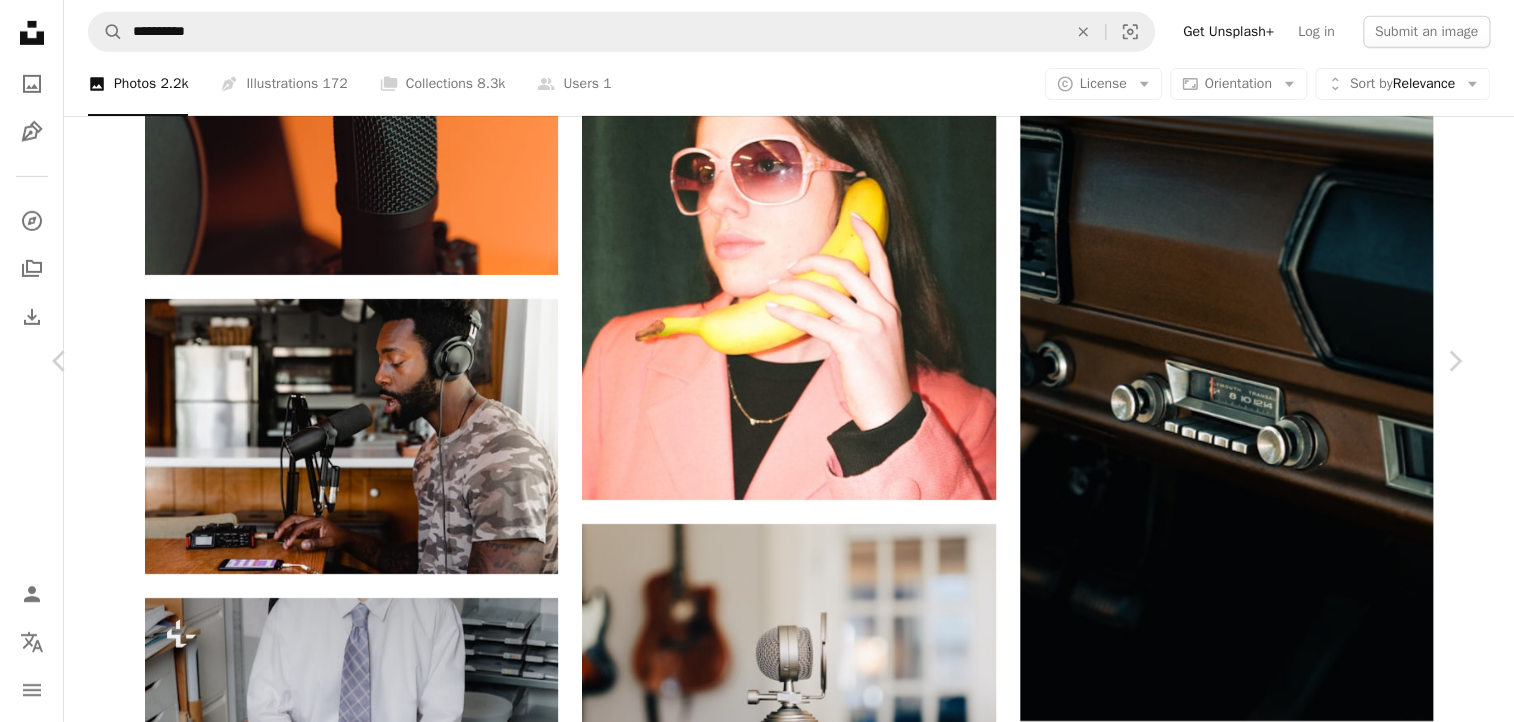 click on "An X shape" at bounding box center [20, 20] 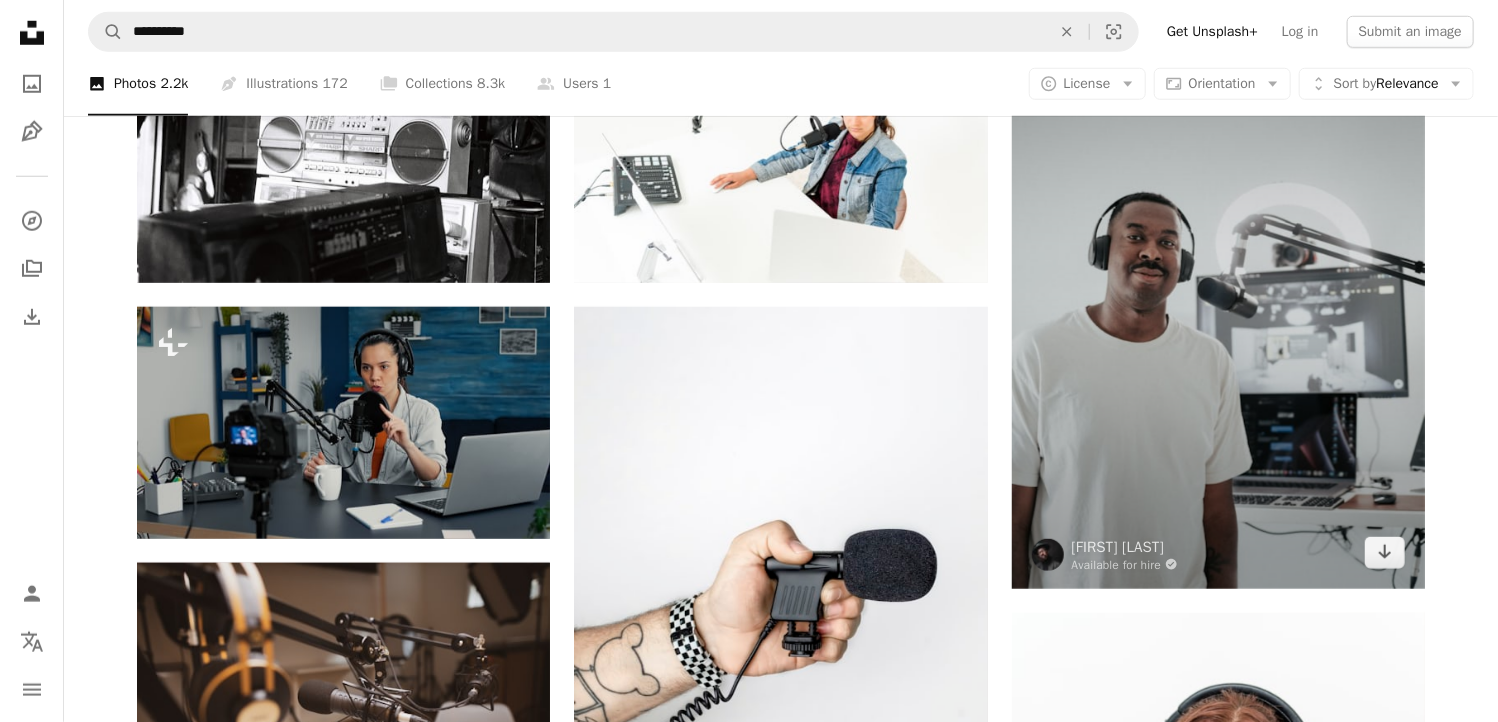 scroll, scrollTop: 900, scrollLeft: 0, axis: vertical 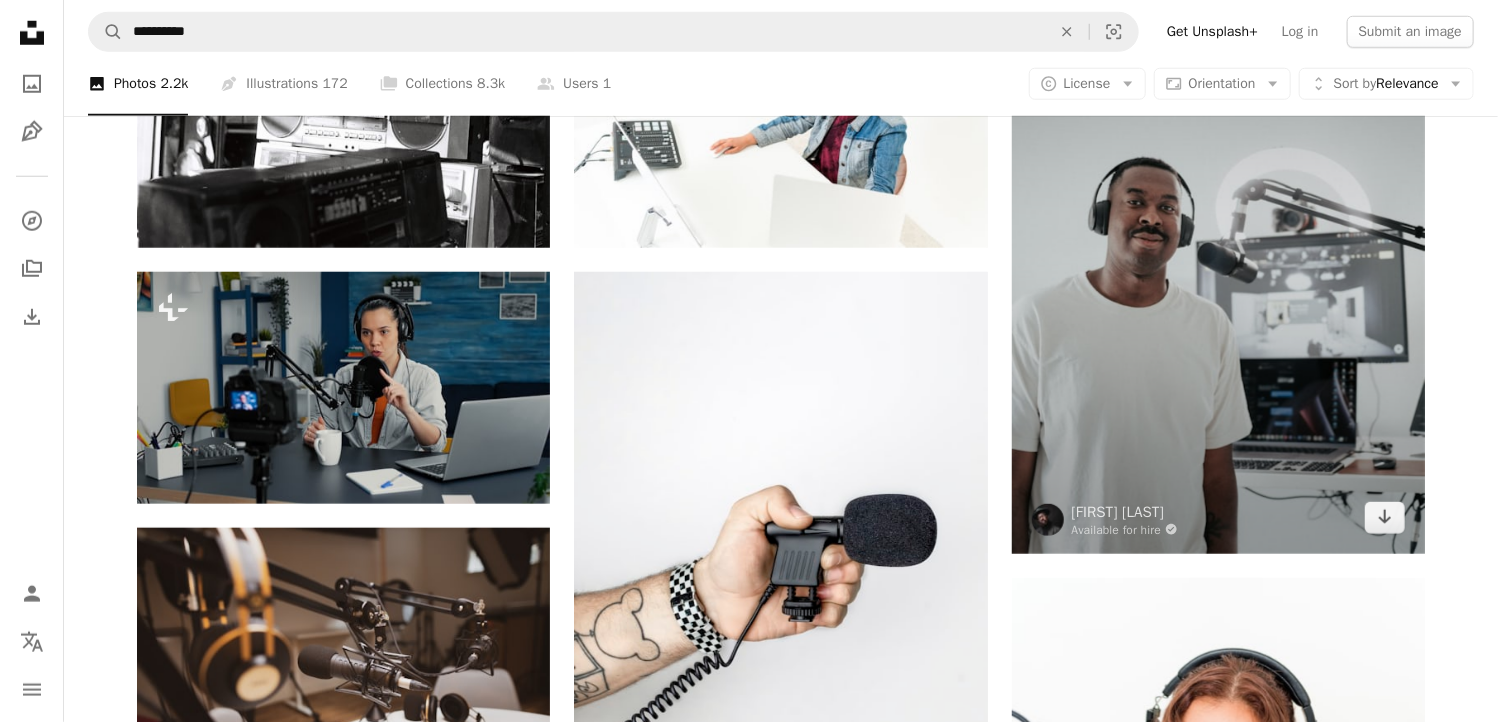click at bounding box center (1218, 244) 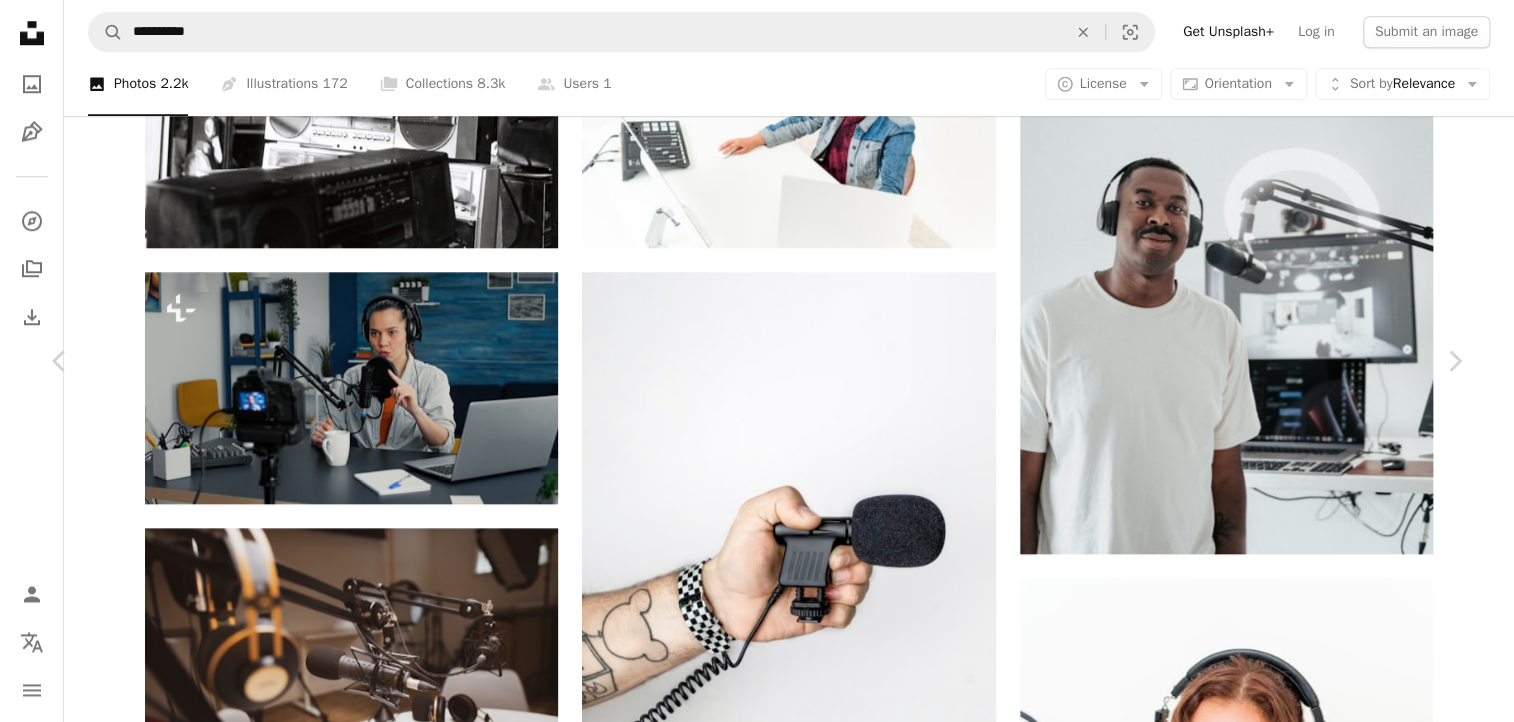 click on "Download free" at bounding box center (1265, 17914) 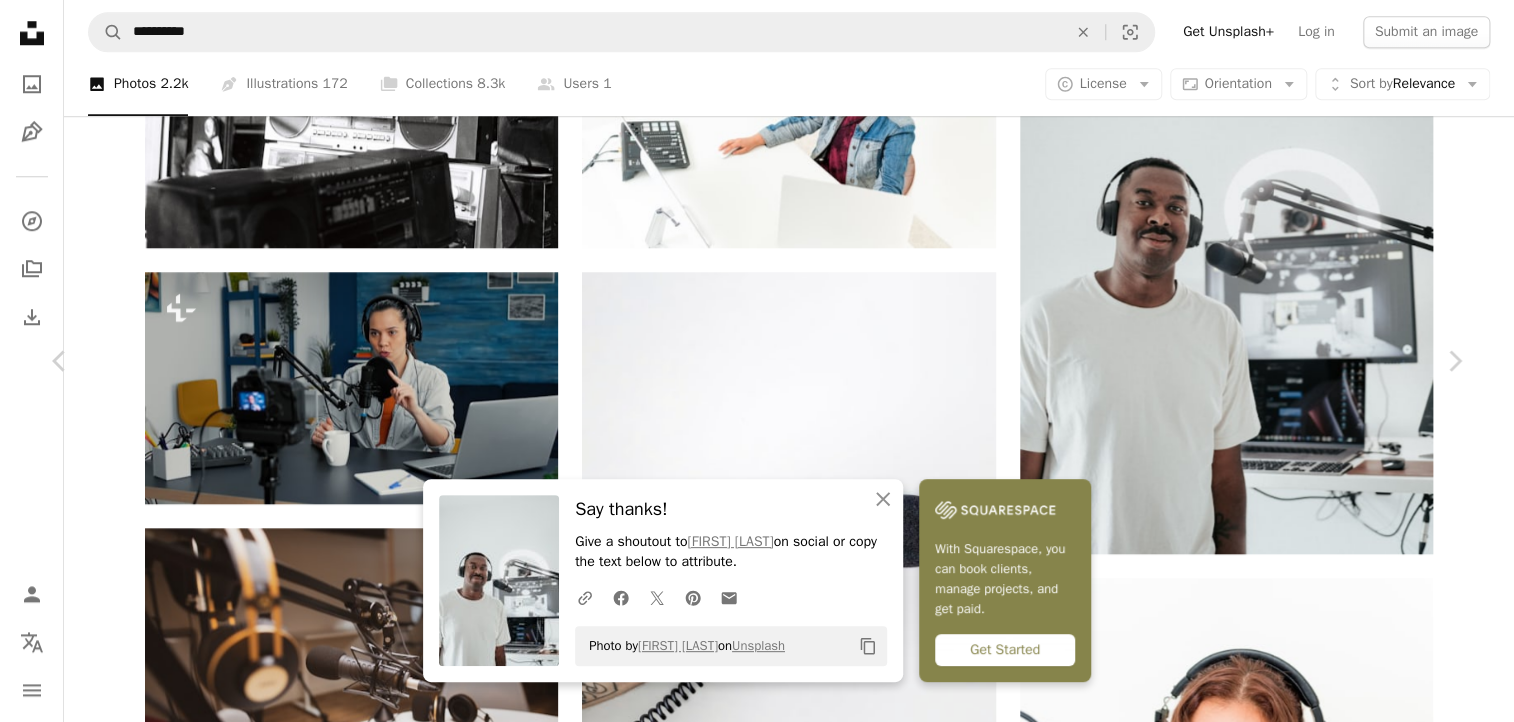 click on "An X shape" at bounding box center [20, 20] 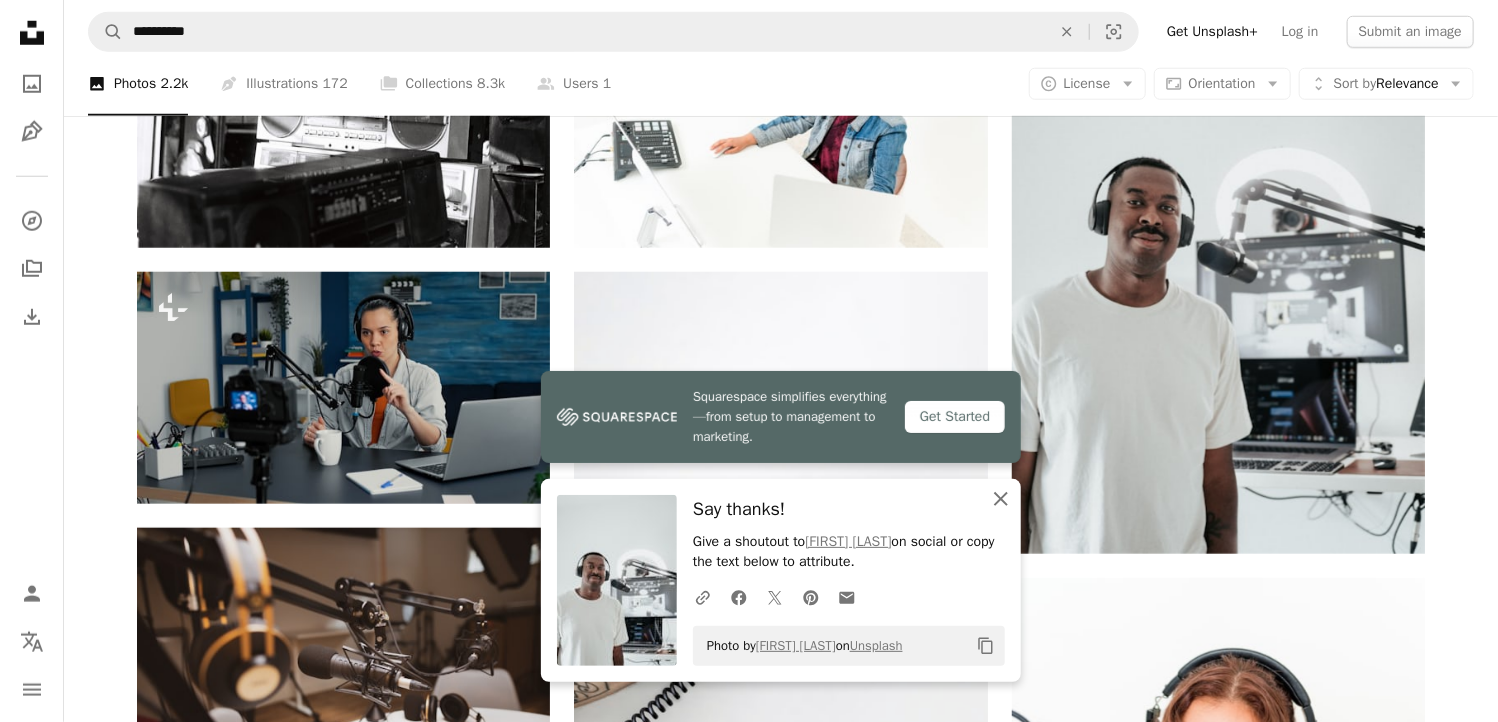 click on "An X shape" 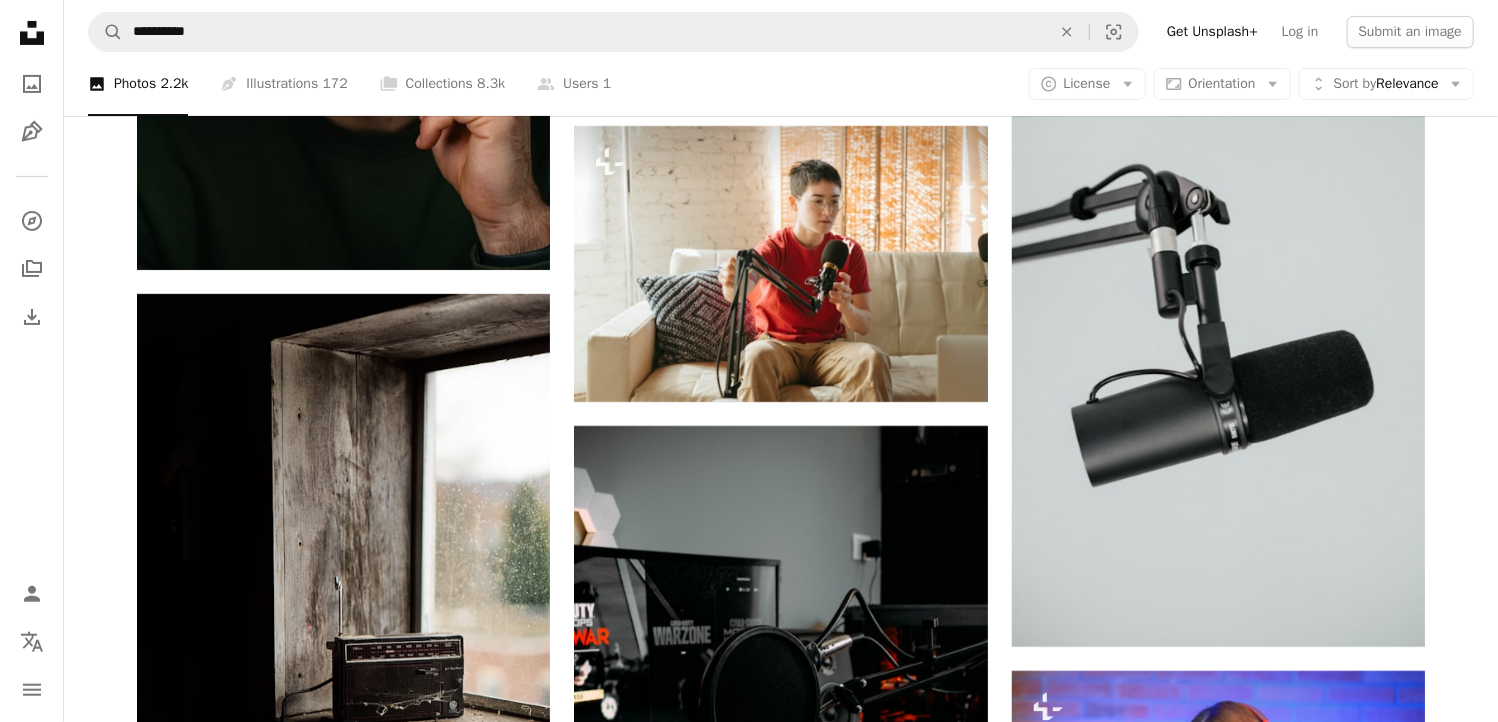 scroll, scrollTop: 11100, scrollLeft: 0, axis: vertical 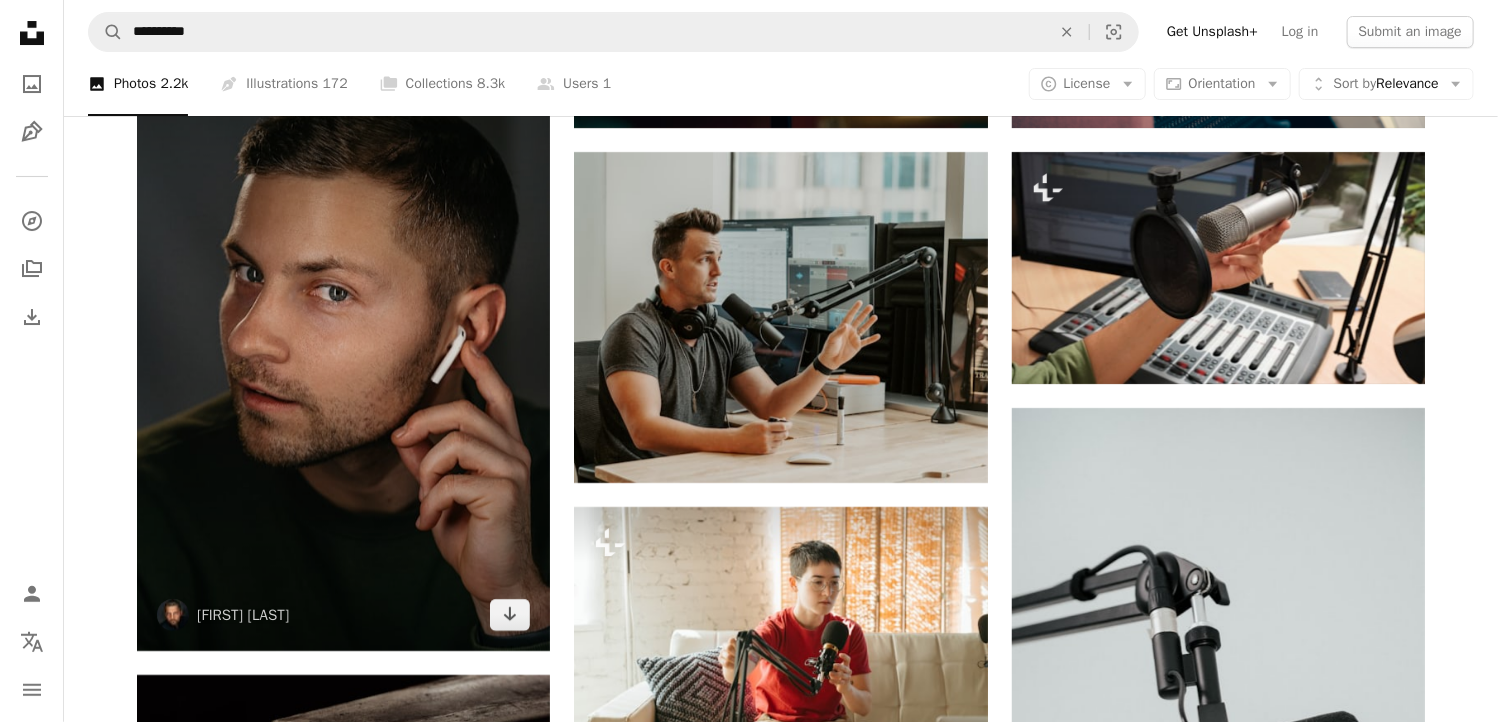 click at bounding box center (343, 341) 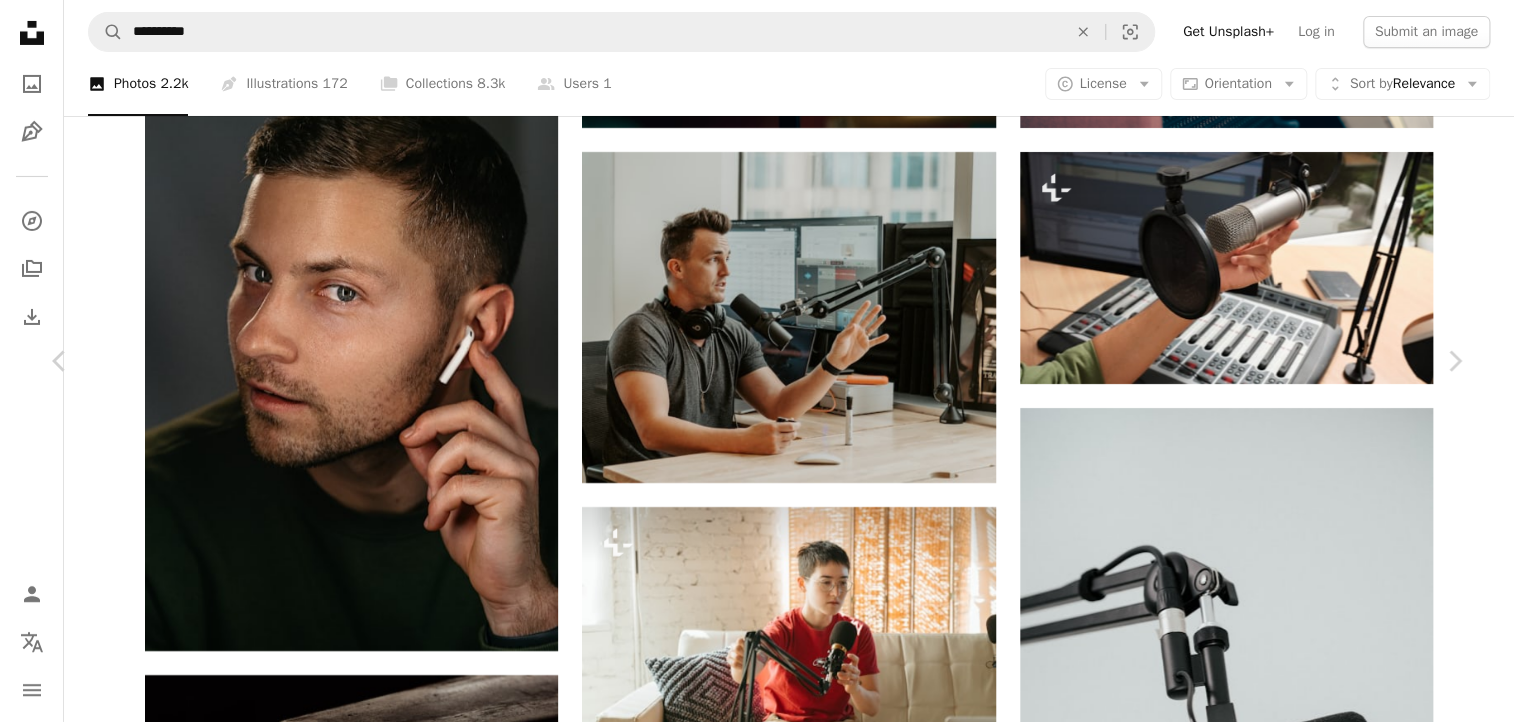 click on "Download free" at bounding box center (1265, 7714) 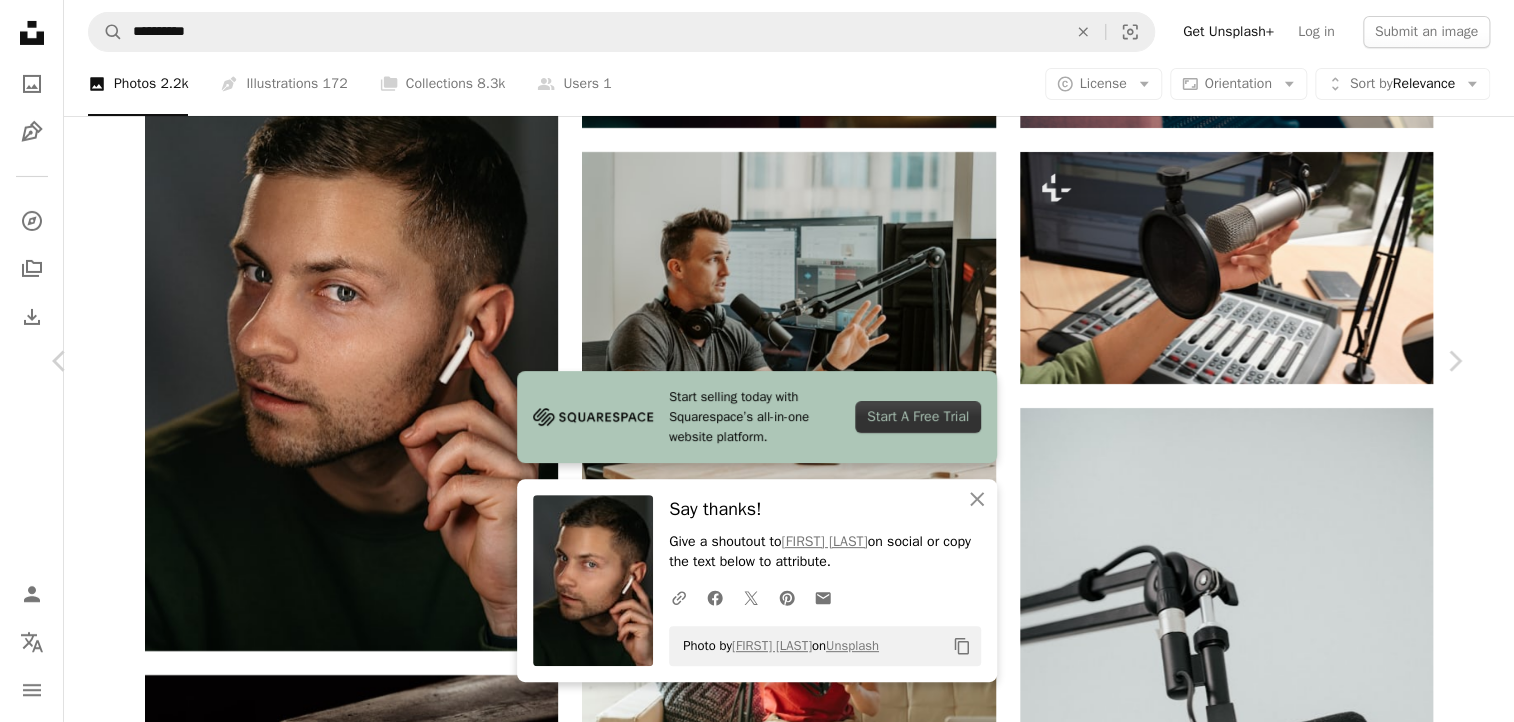 click on "An X shape" at bounding box center [20, 20] 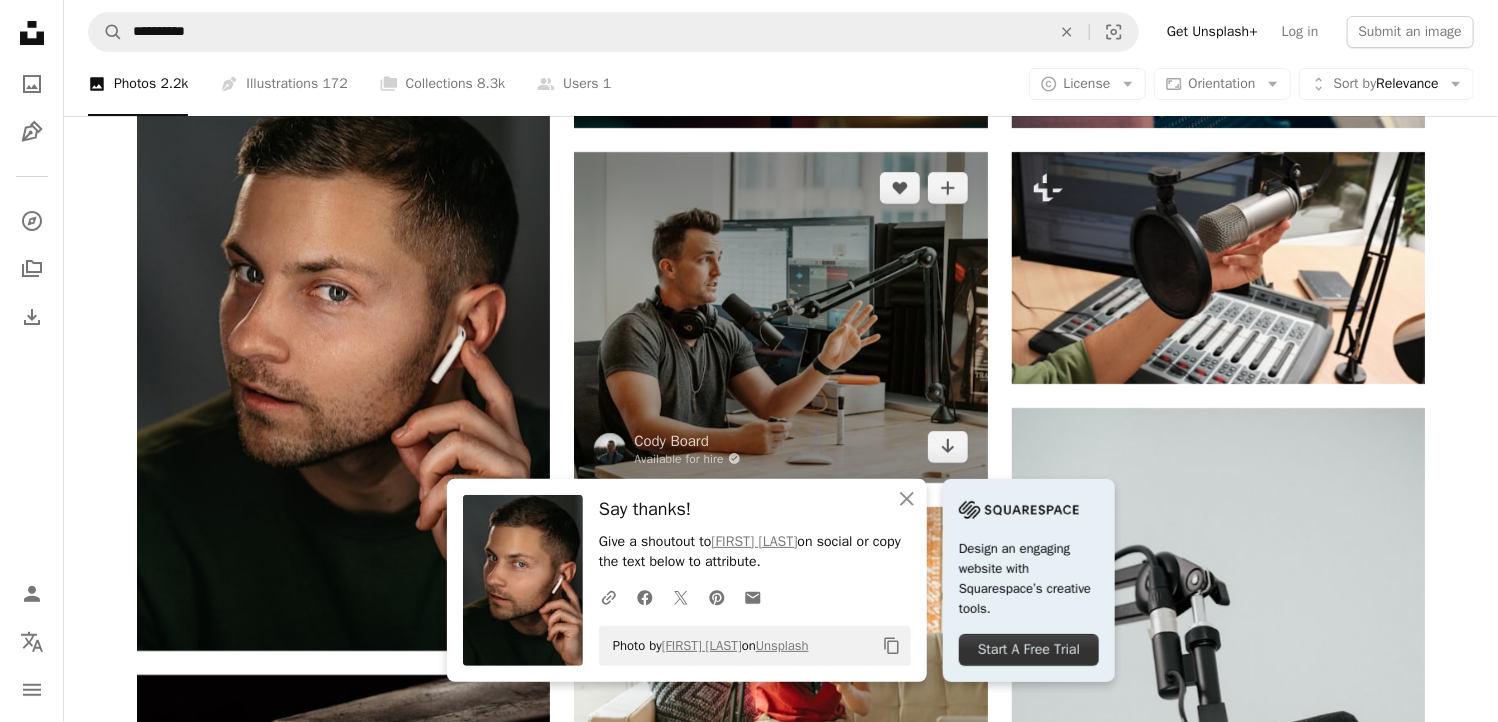 click at bounding box center [780, 317] 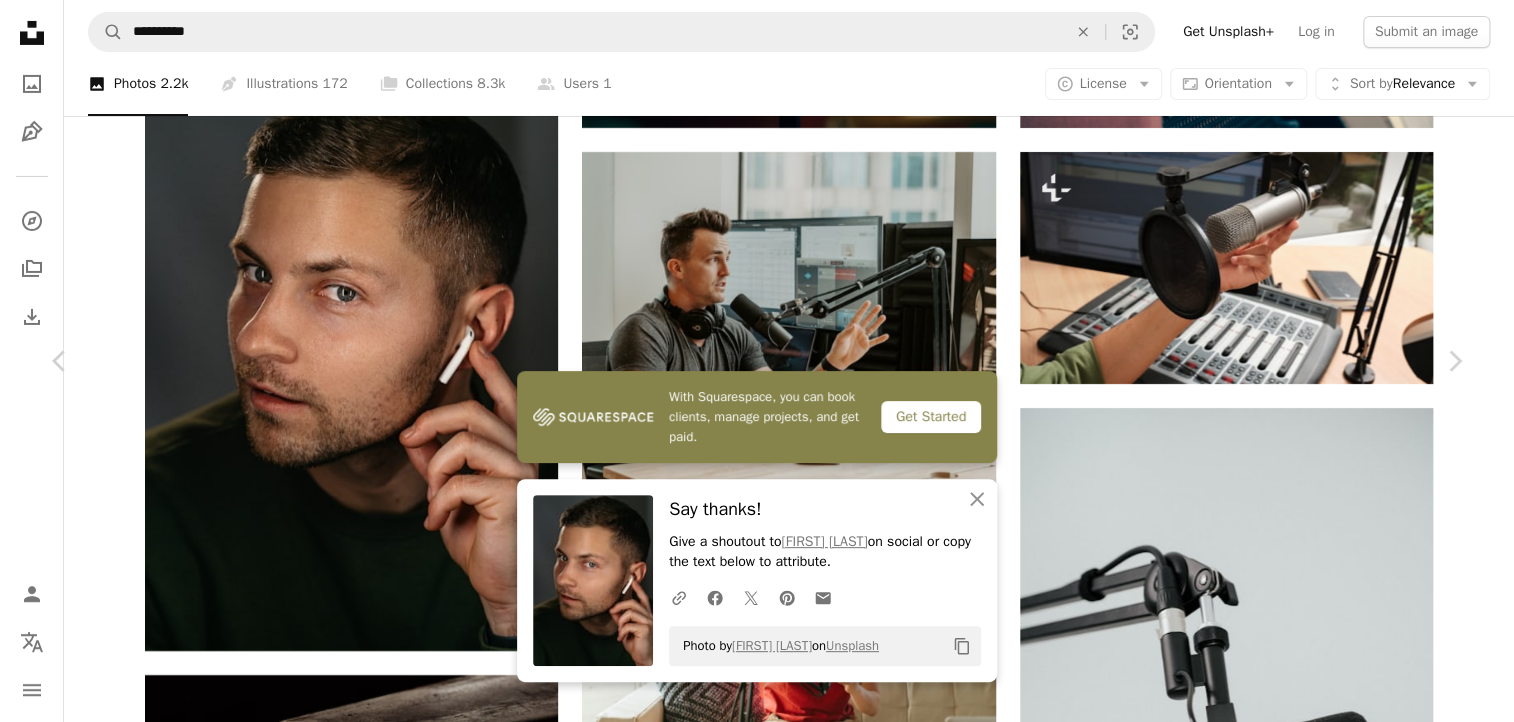 click on "Download free" at bounding box center [1265, 7714] 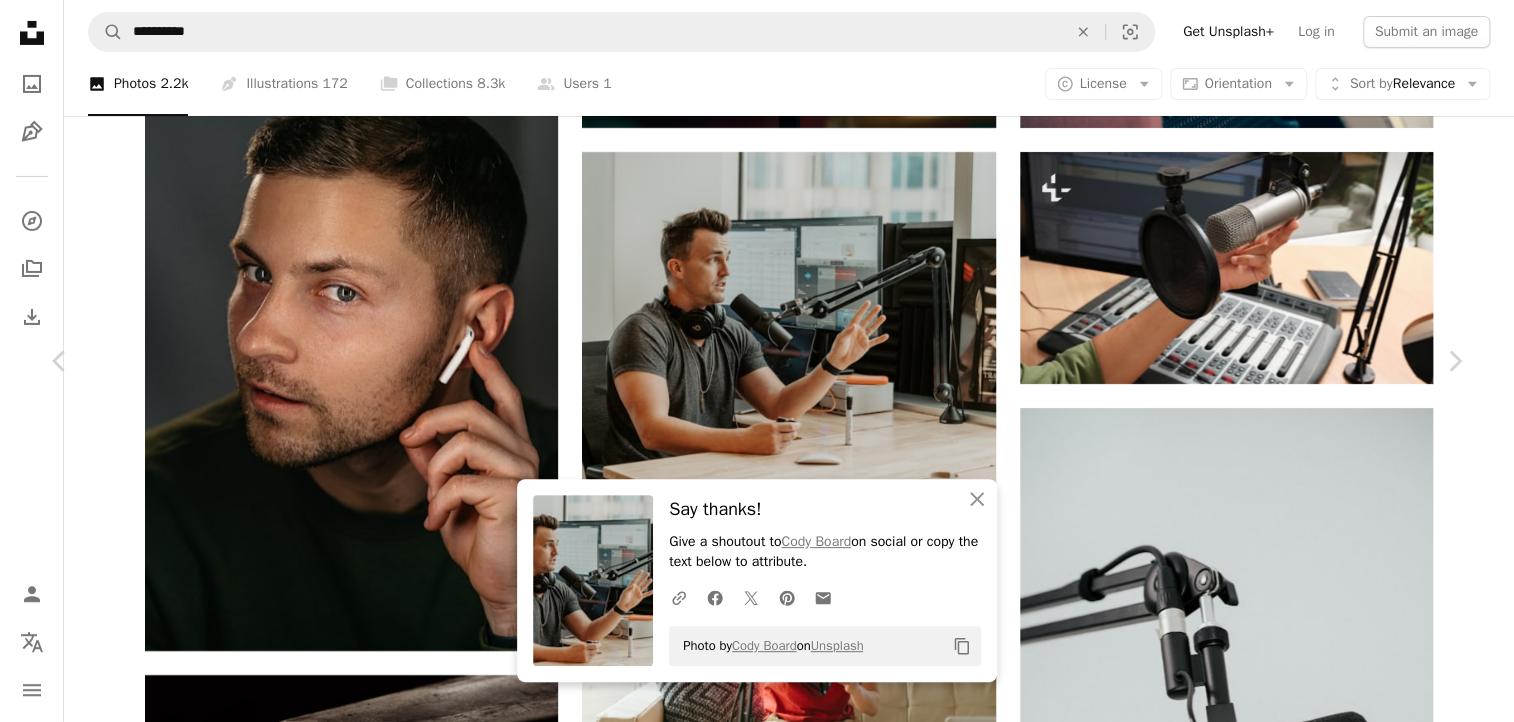 click on "An X shape" at bounding box center [20, 20] 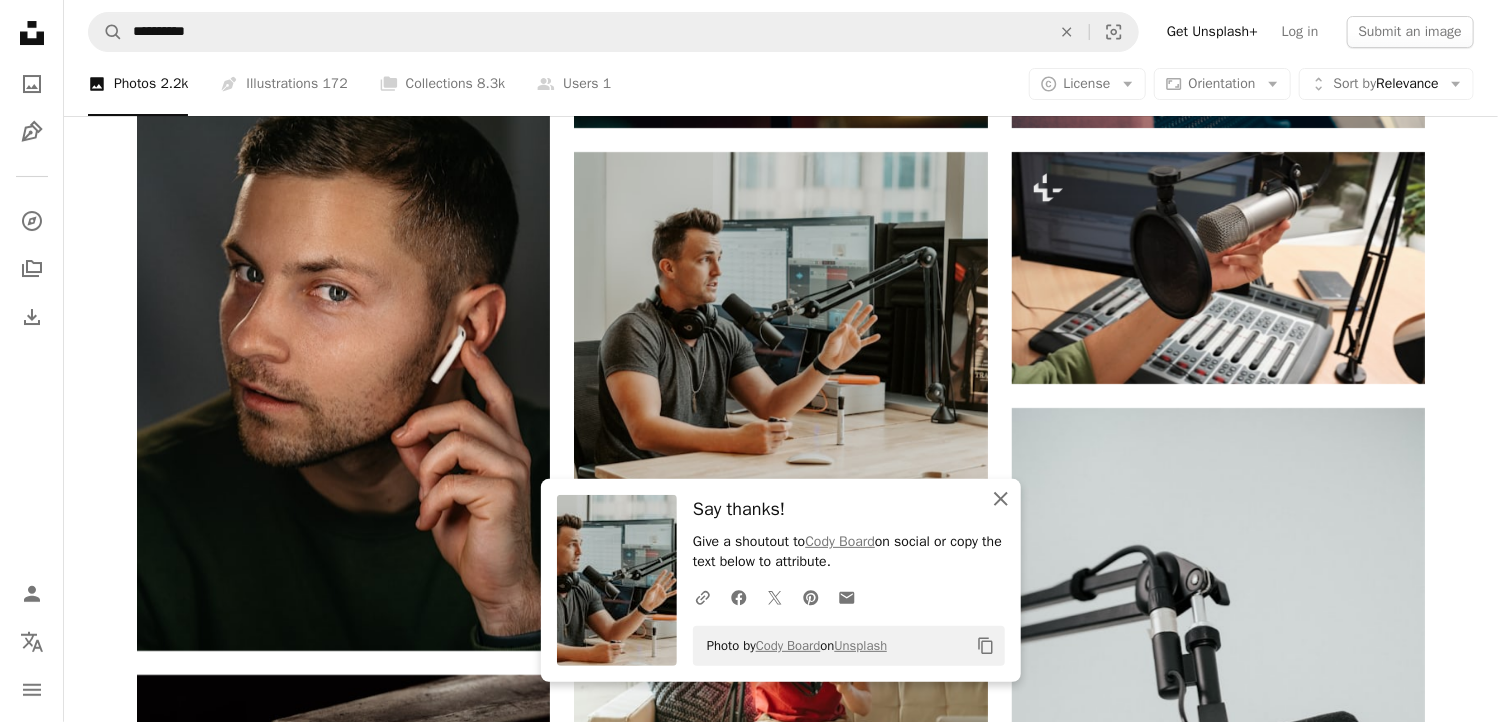 click 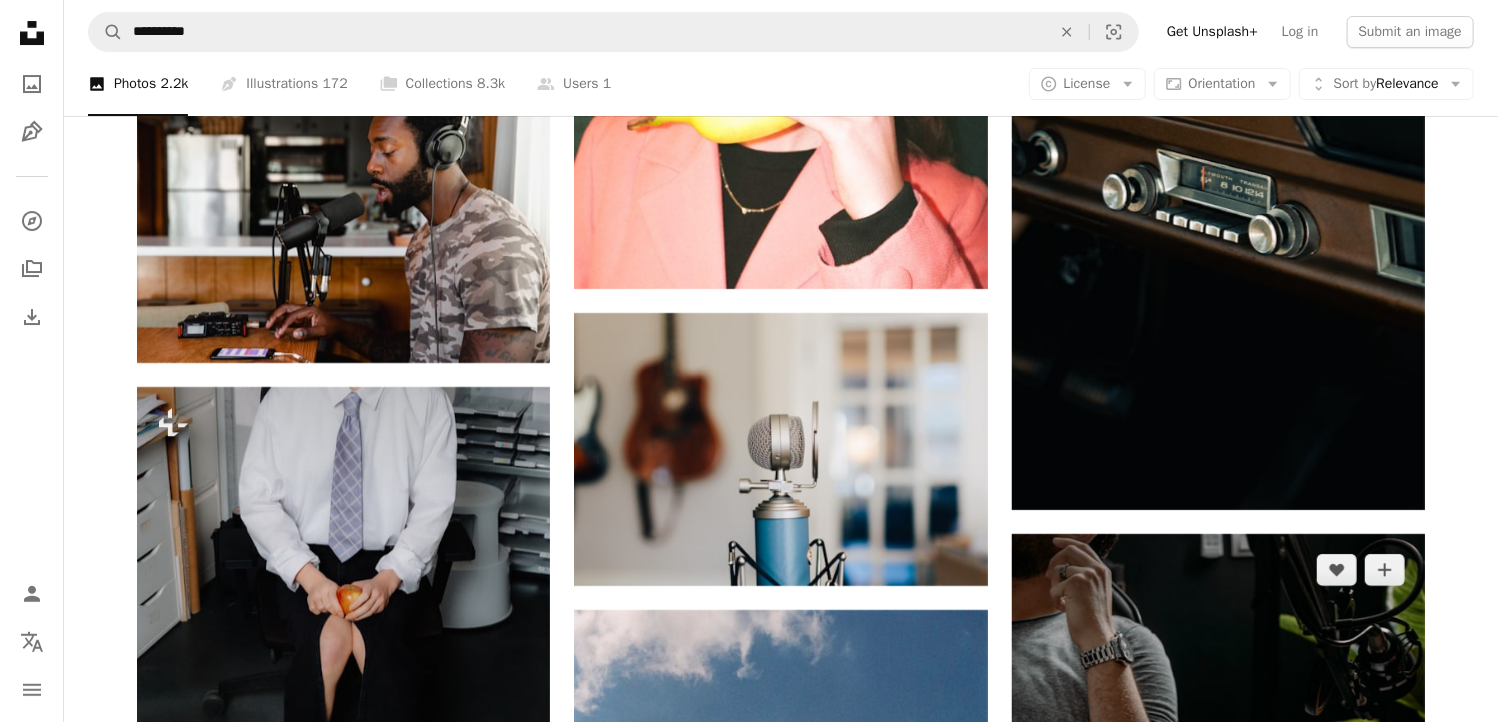 scroll, scrollTop: 14700, scrollLeft: 0, axis: vertical 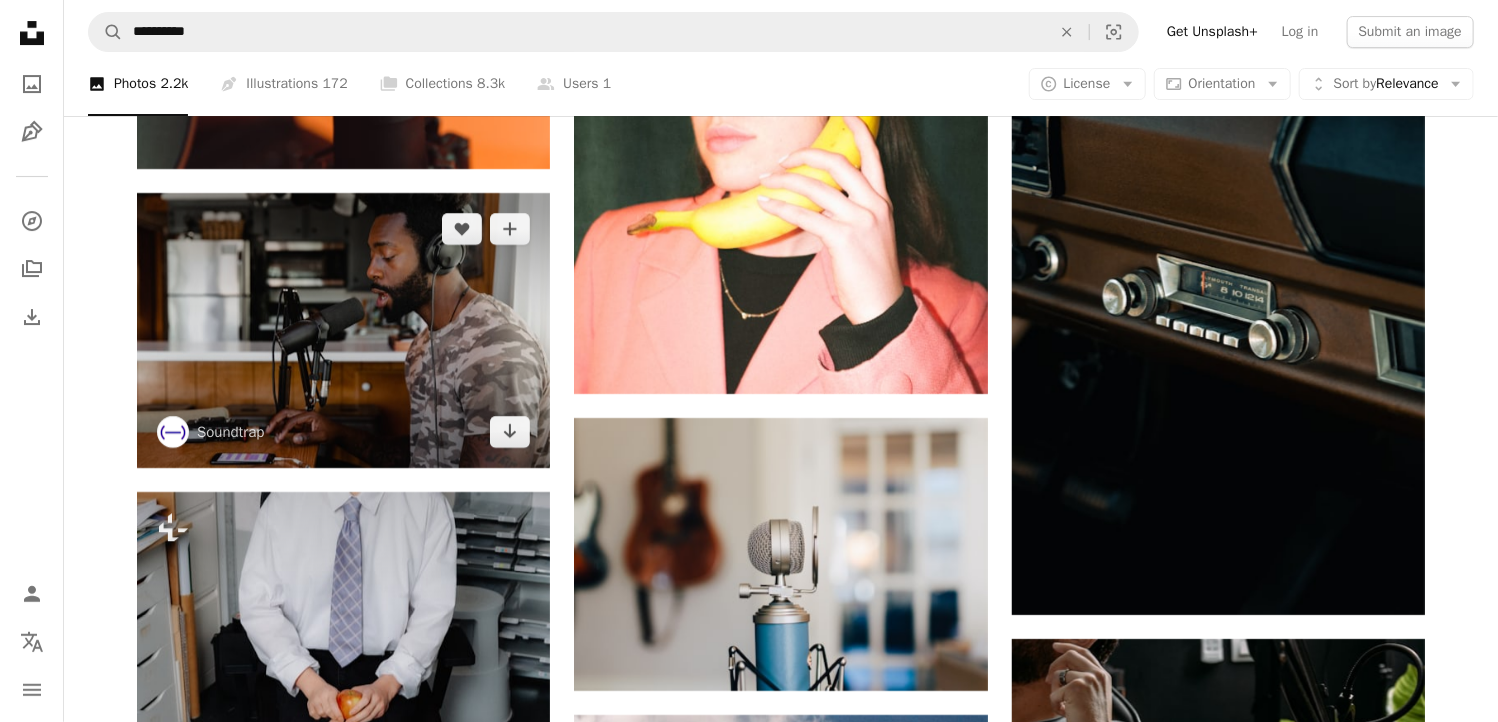 click at bounding box center [343, 330] 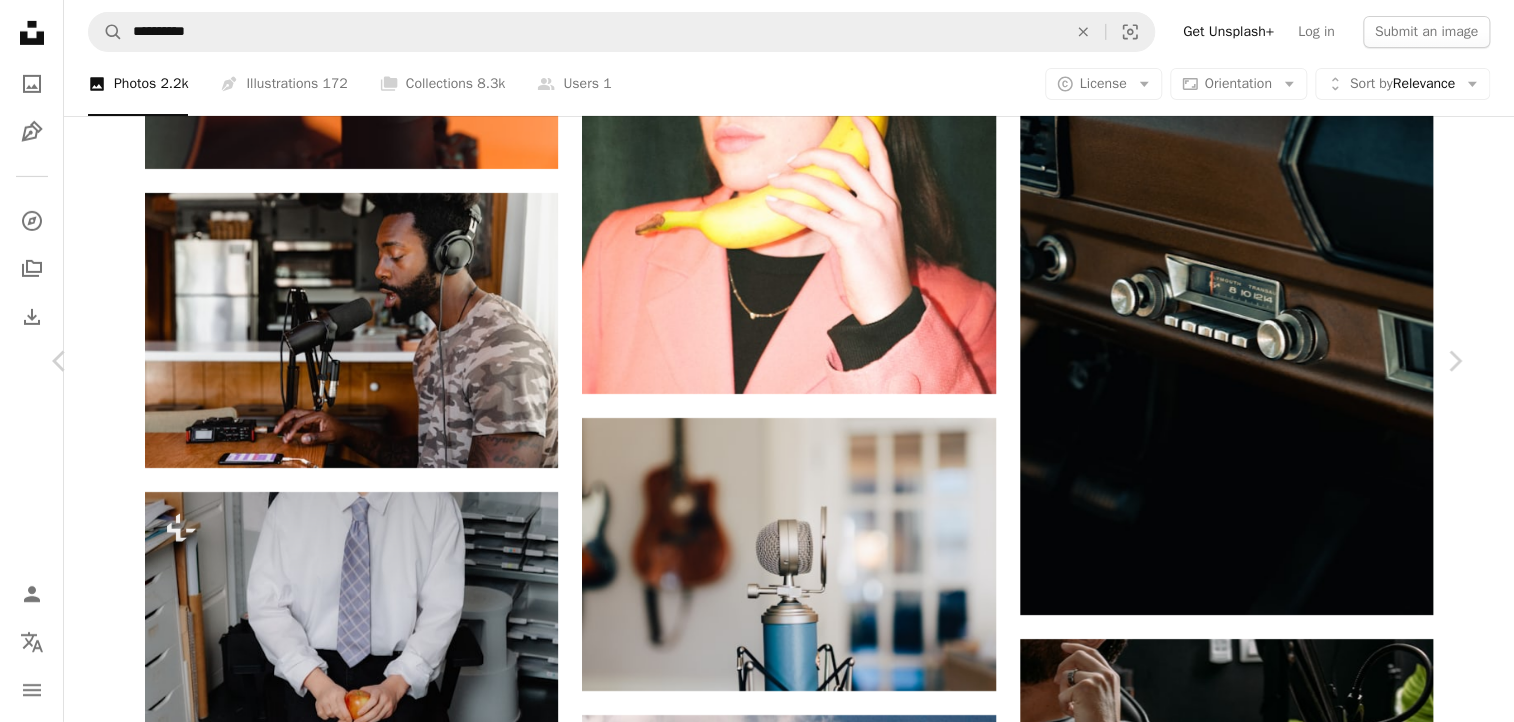 click on "Download free" at bounding box center (1265, 4114) 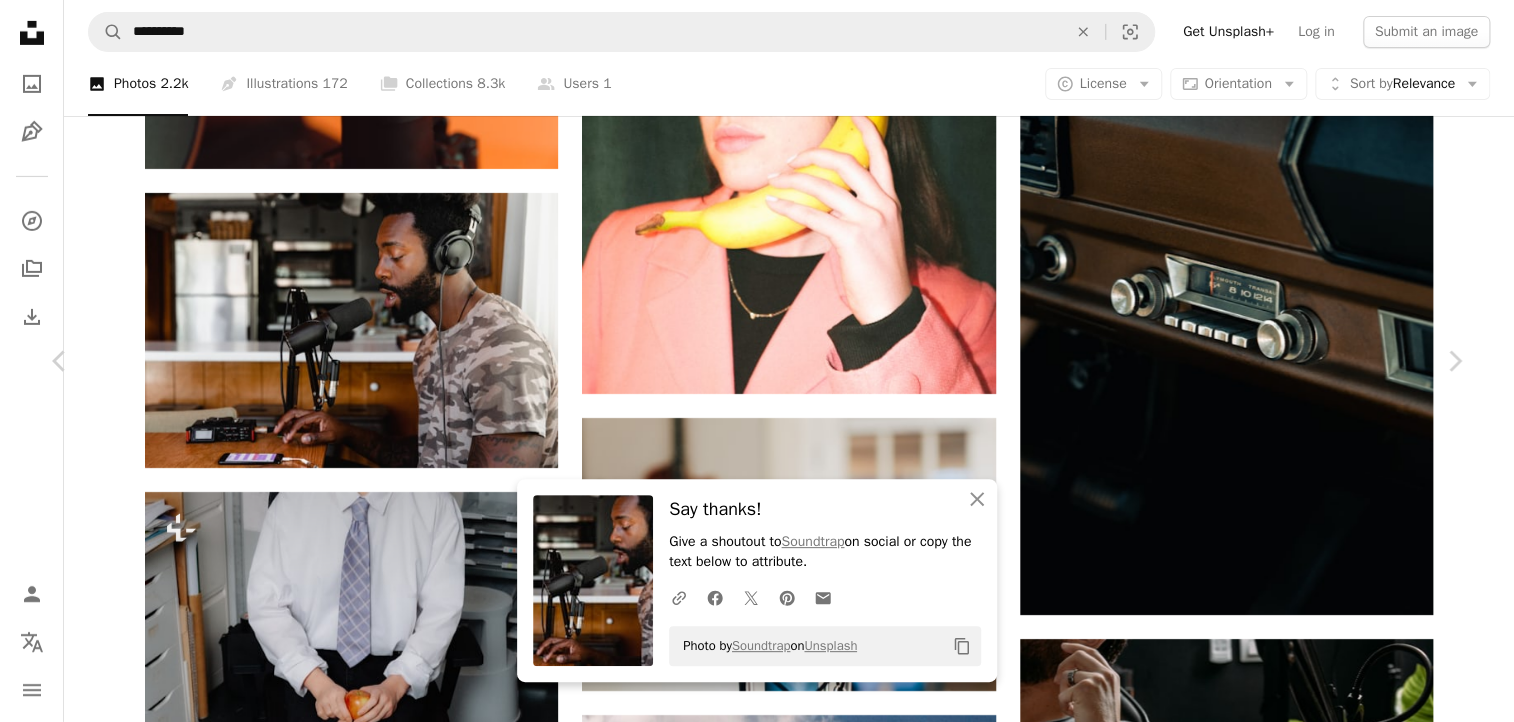 click on "An X shape" at bounding box center (20, 20) 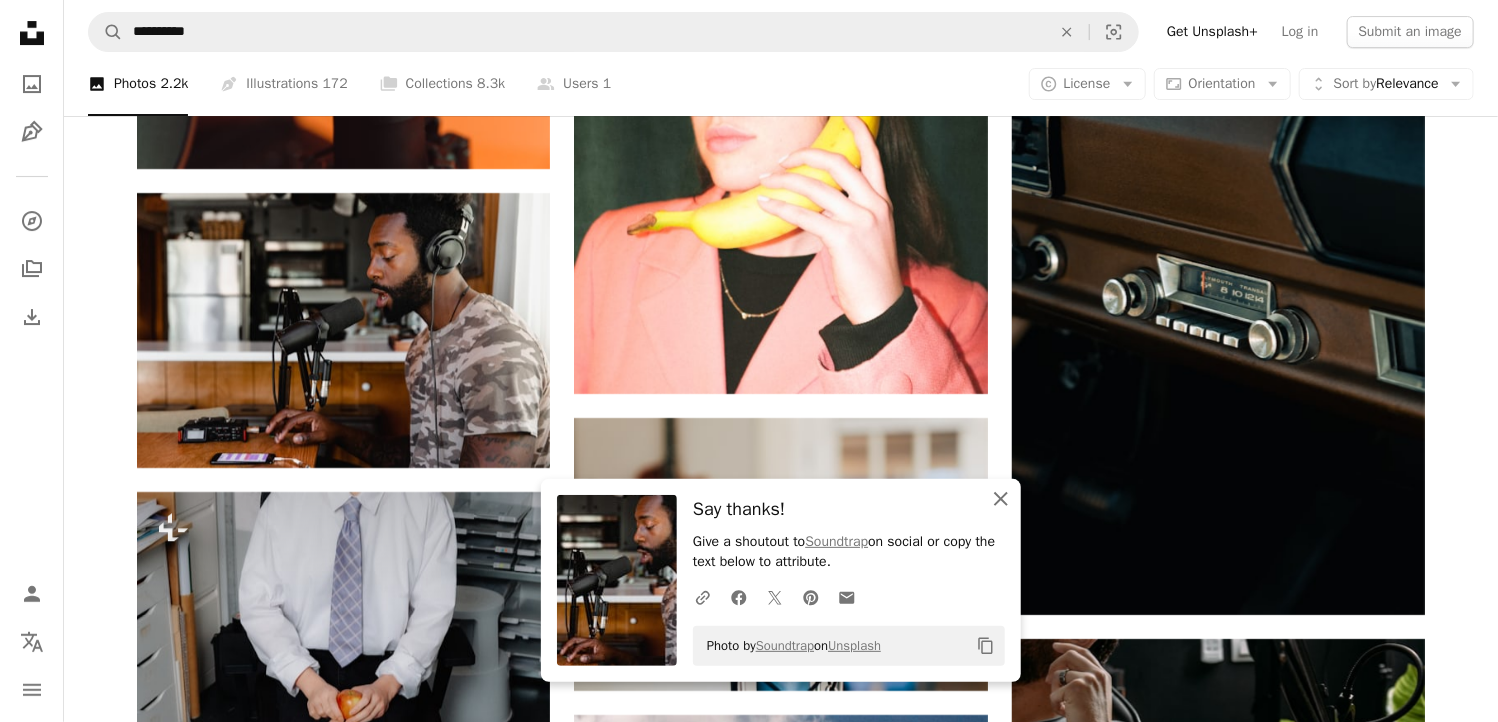 click on "An X shape" 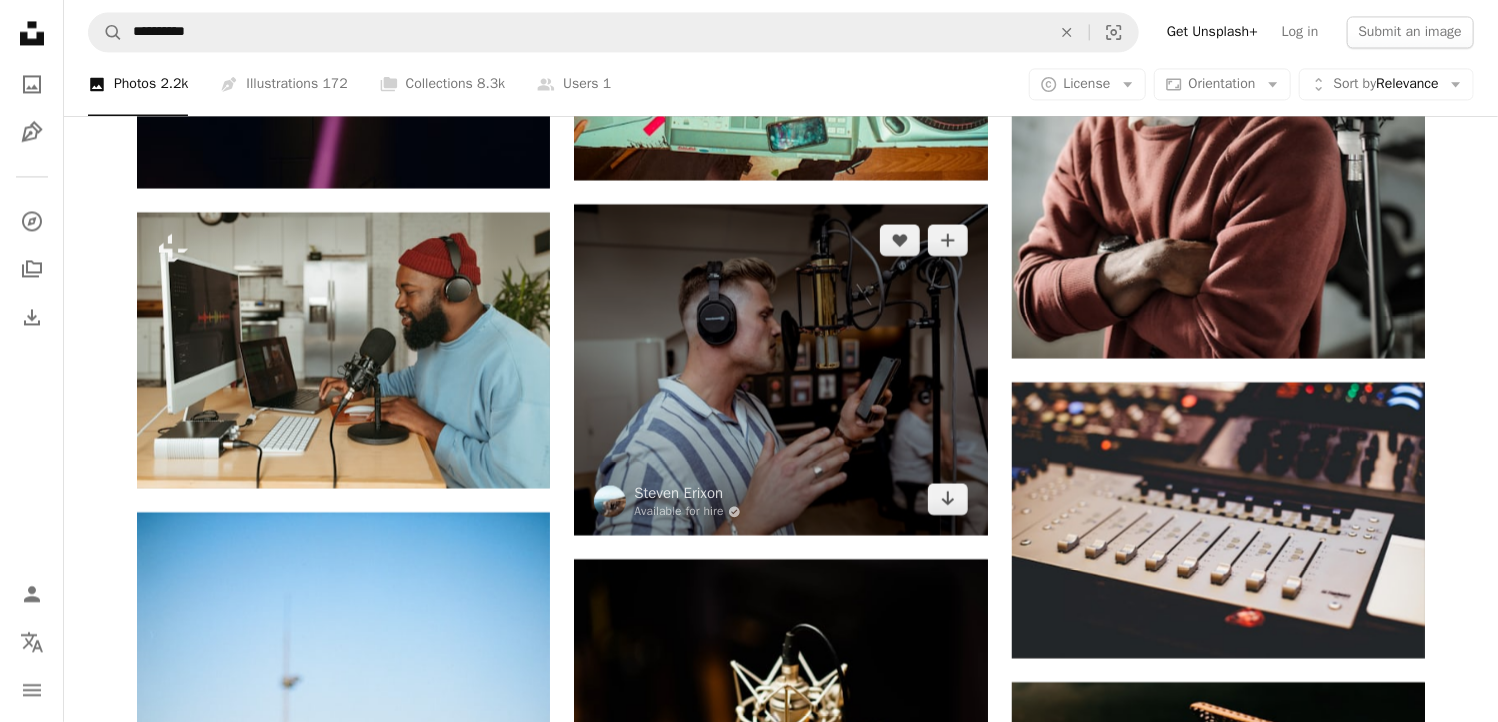 scroll, scrollTop: 16800, scrollLeft: 0, axis: vertical 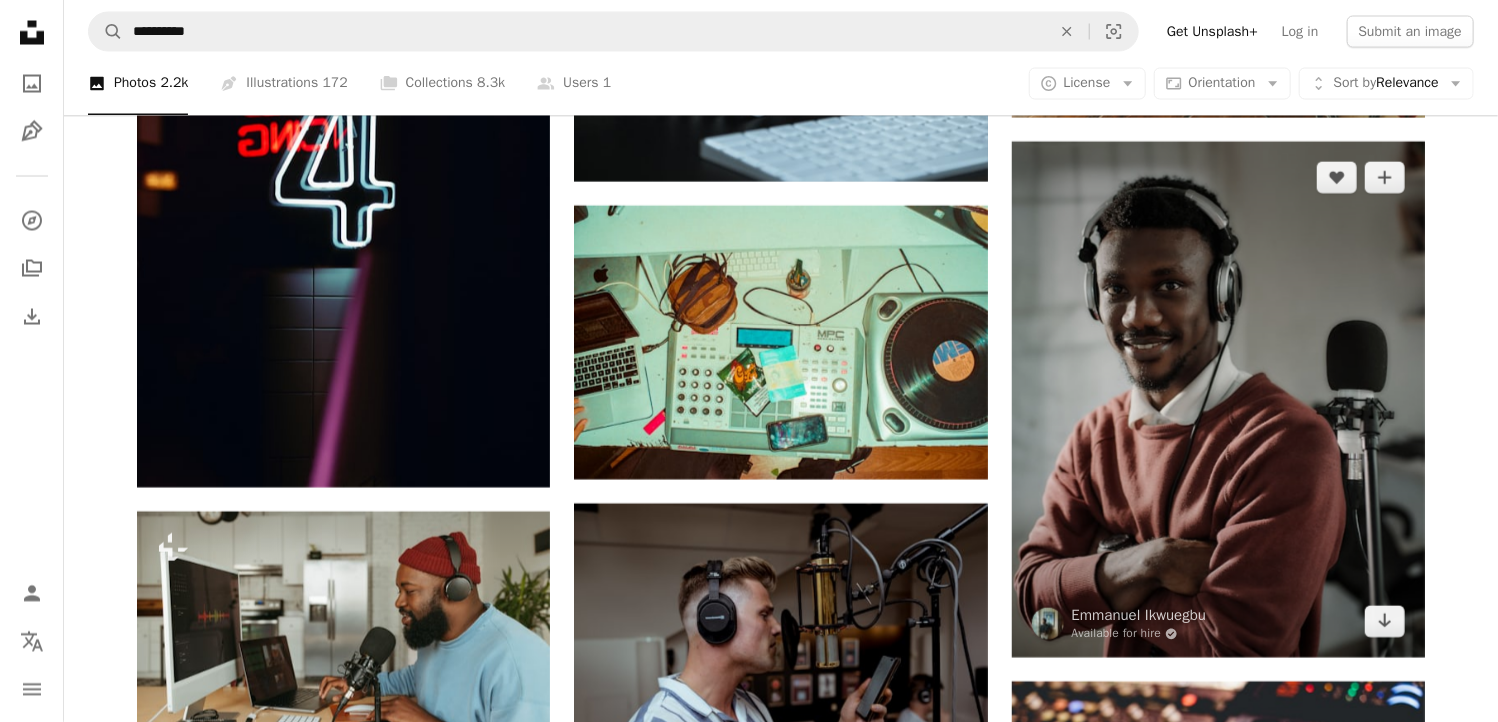 click at bounding box center (1218, 400) 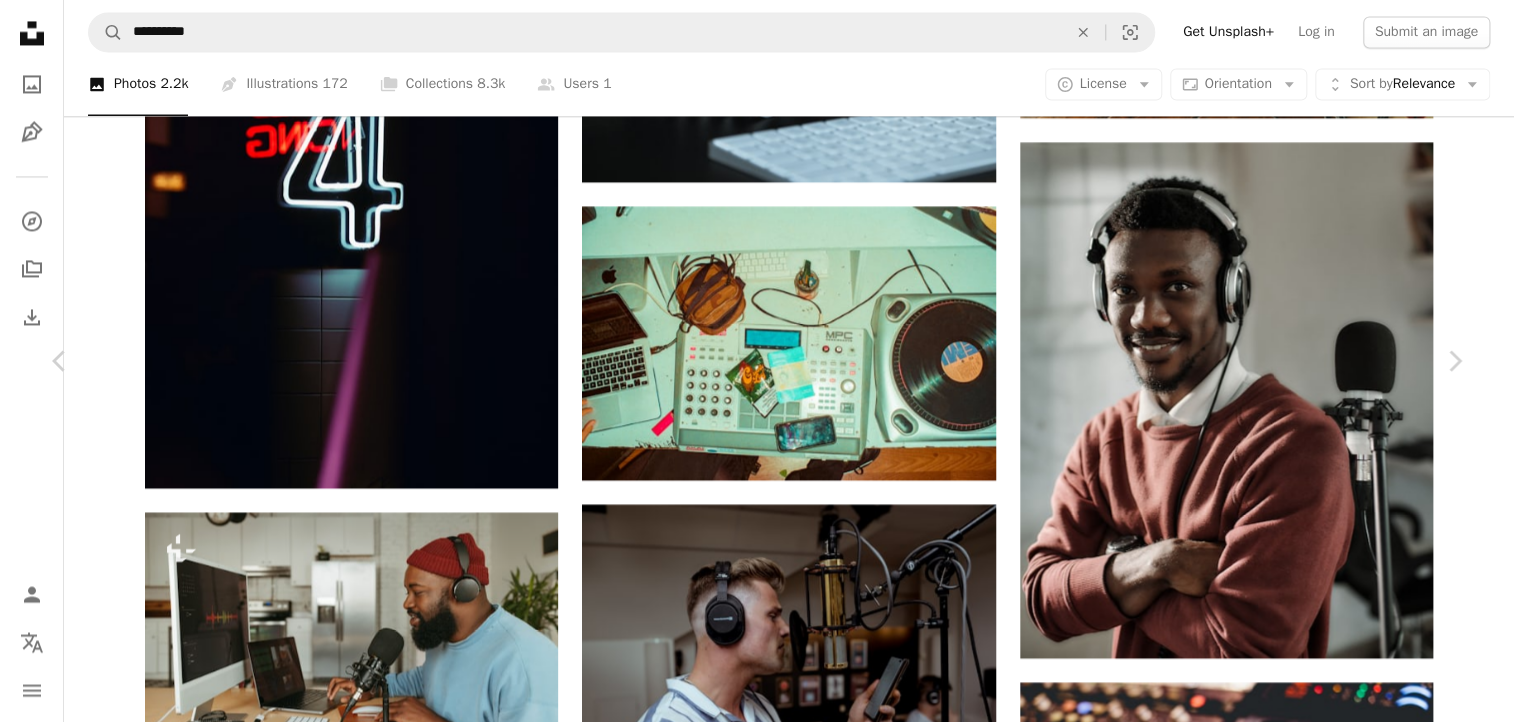 click on "Download free" at bounding box center [1265, 5189] 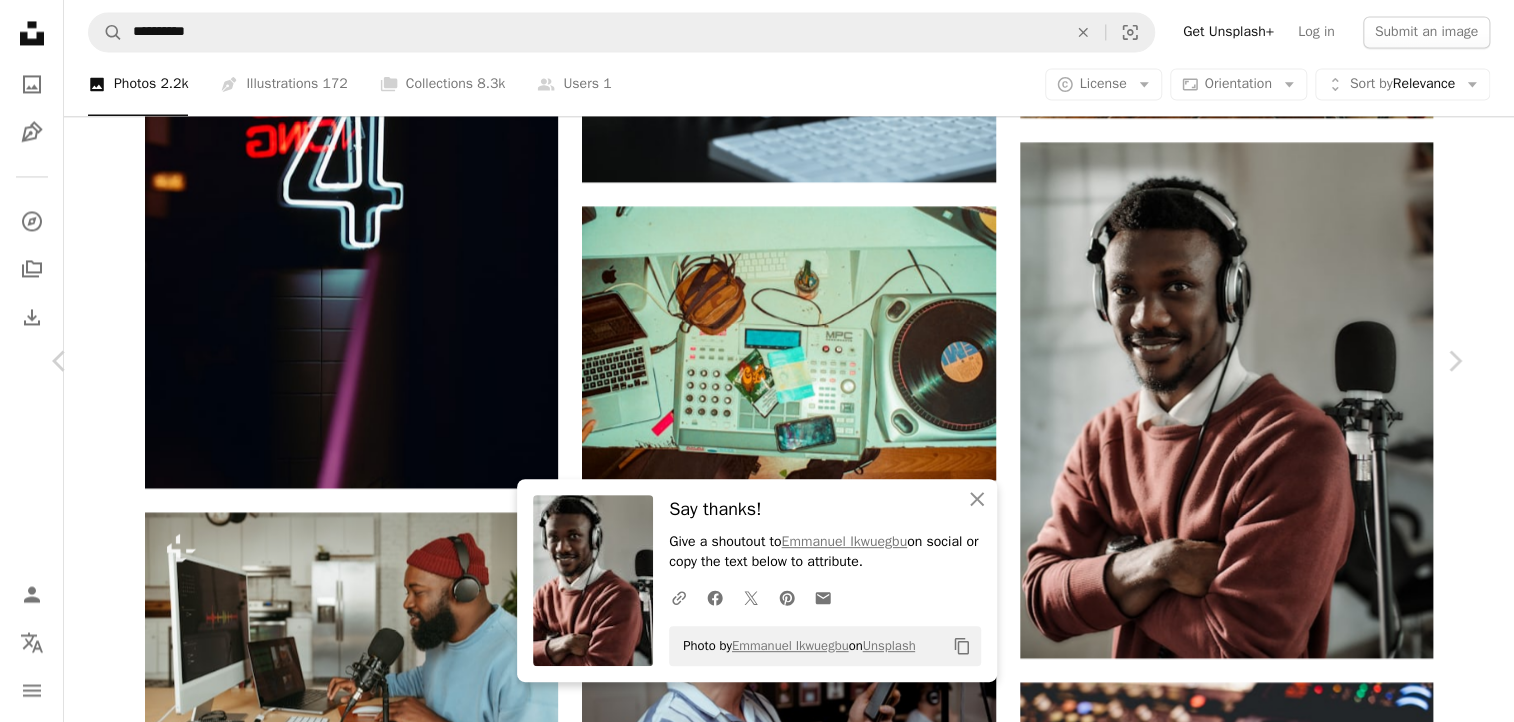 click on "An X shape" at bounding box center [20, 20] 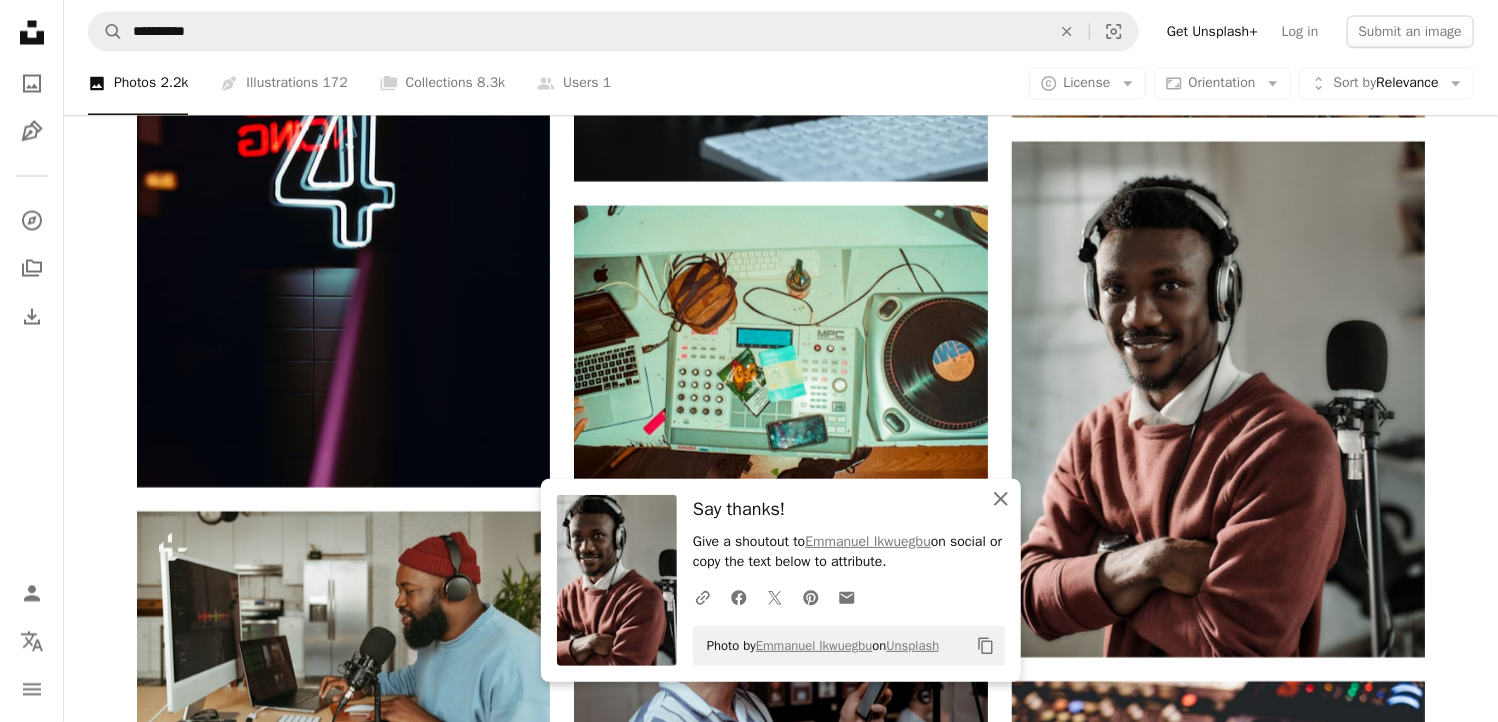 click on "An X shape" 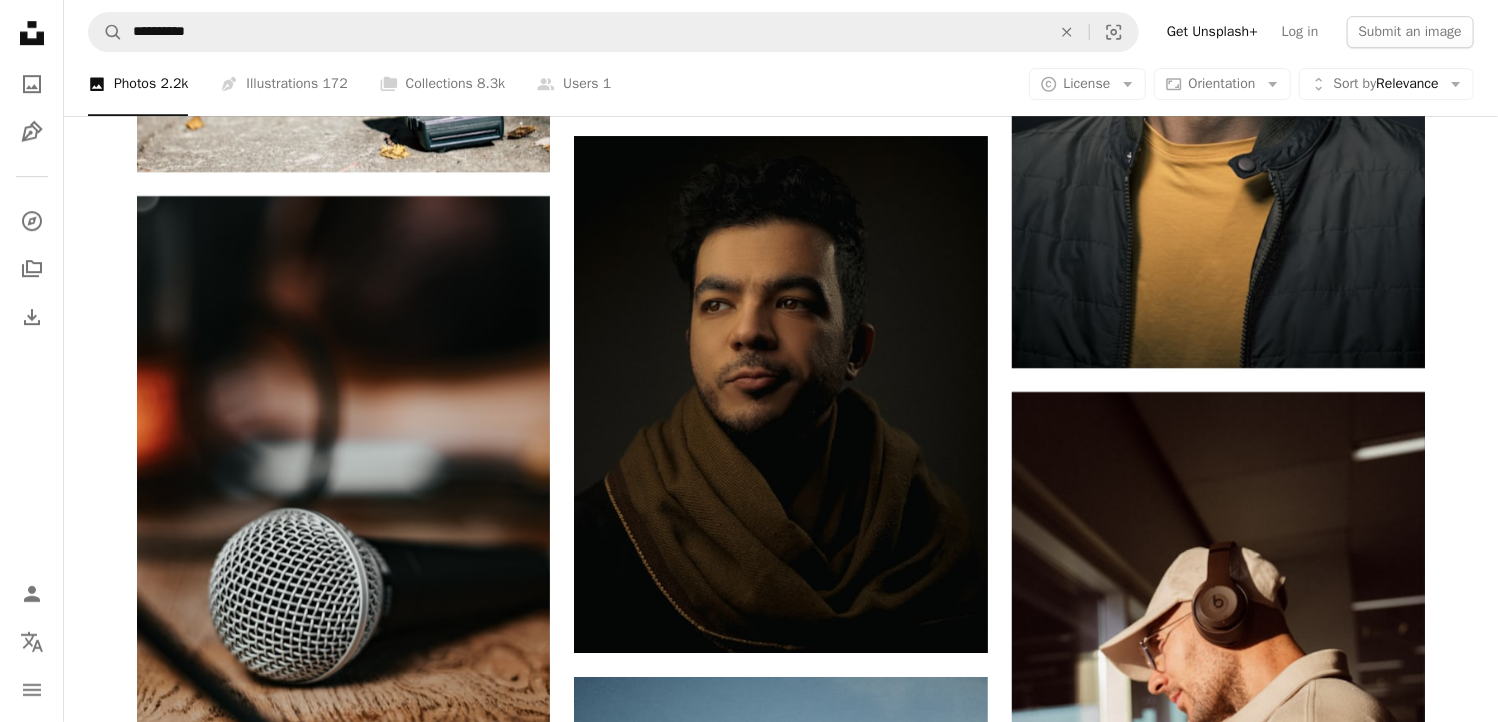 scroll, scrollTop: 25200, scrollLeft: 0, axis: vertical 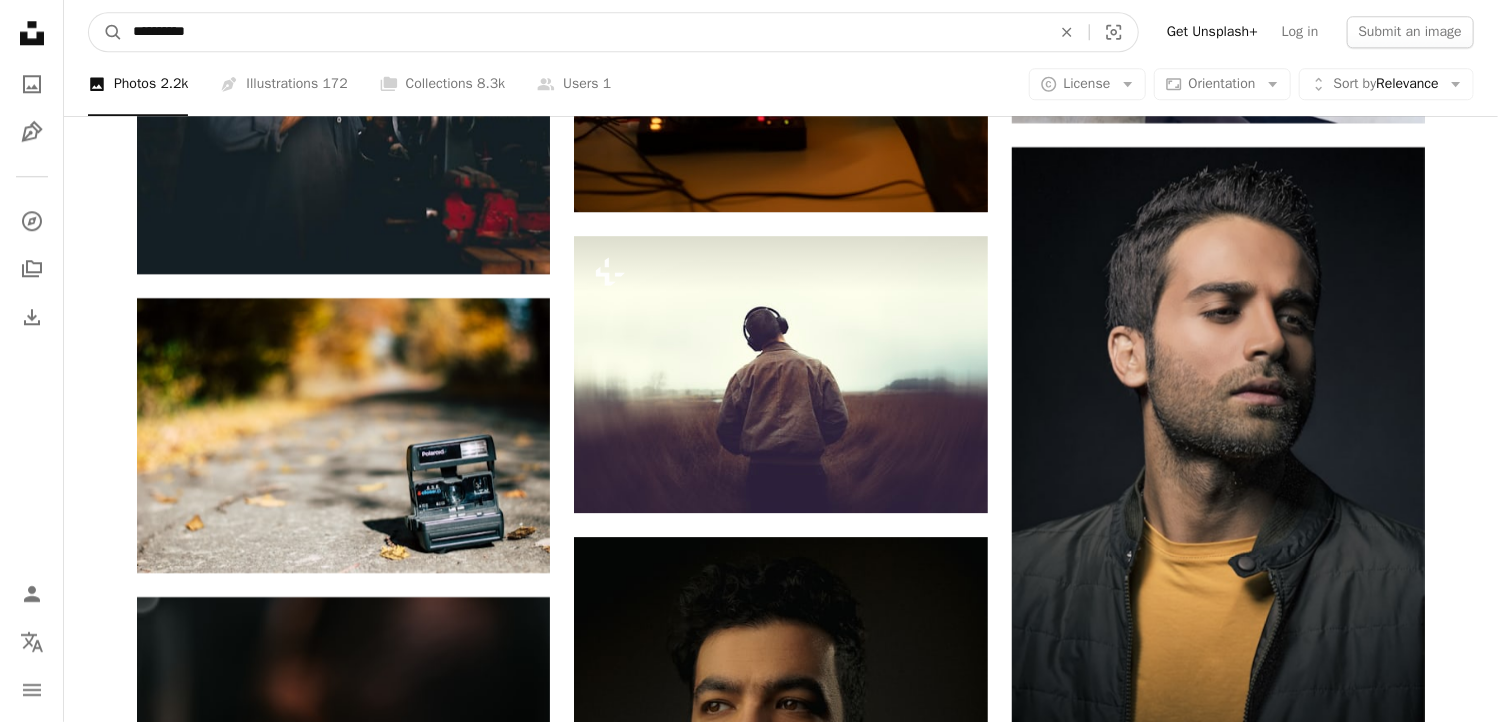click on "**********" at bounding box center (584, 32) 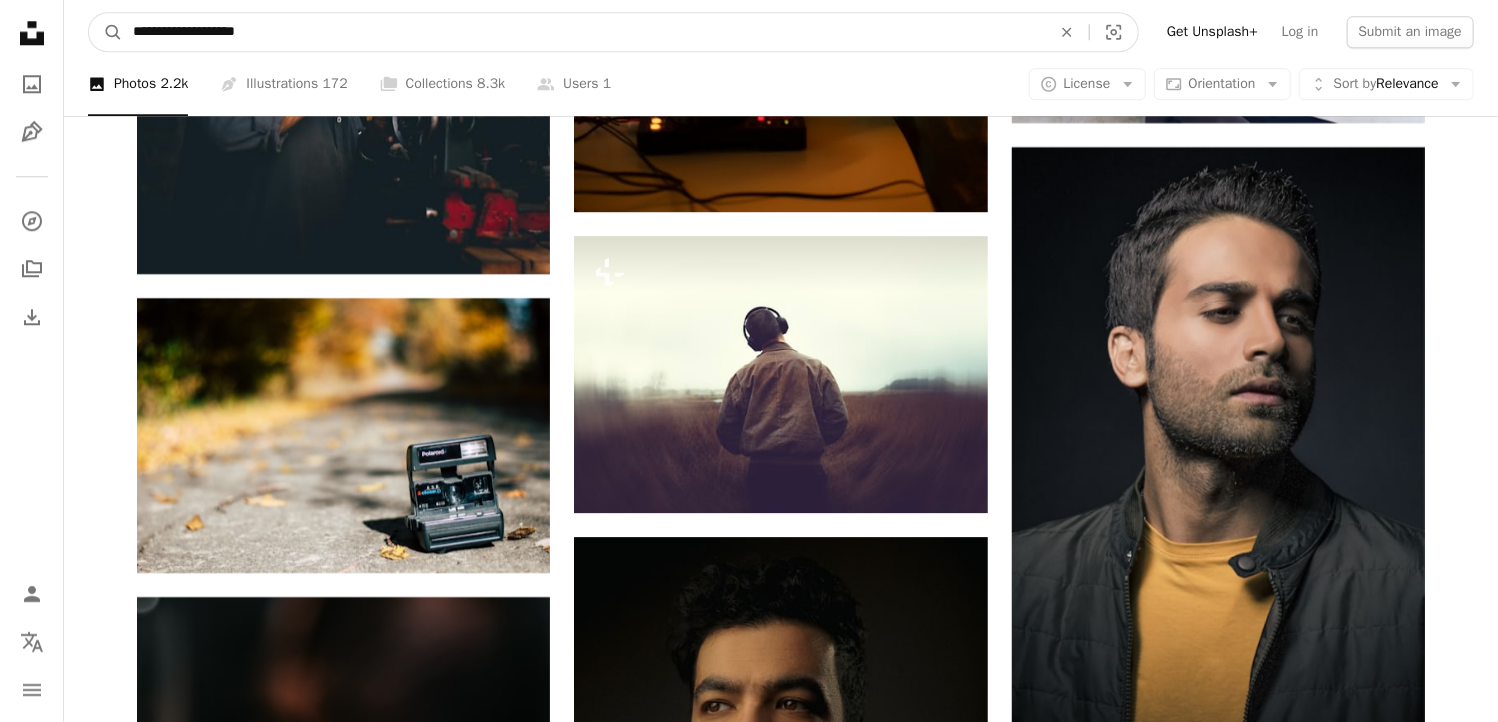type on "**********" 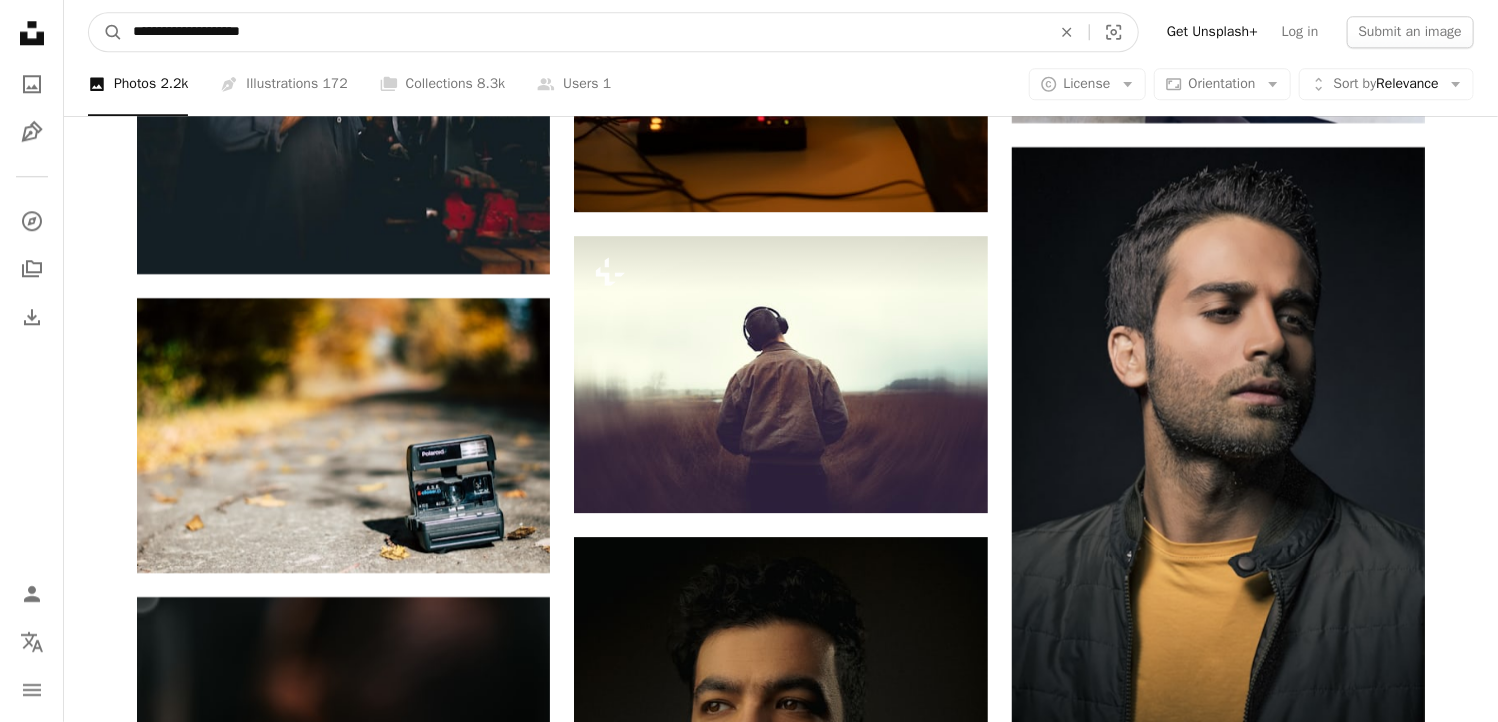 click on "A magnifying glass" at bounding box center [106, 32] 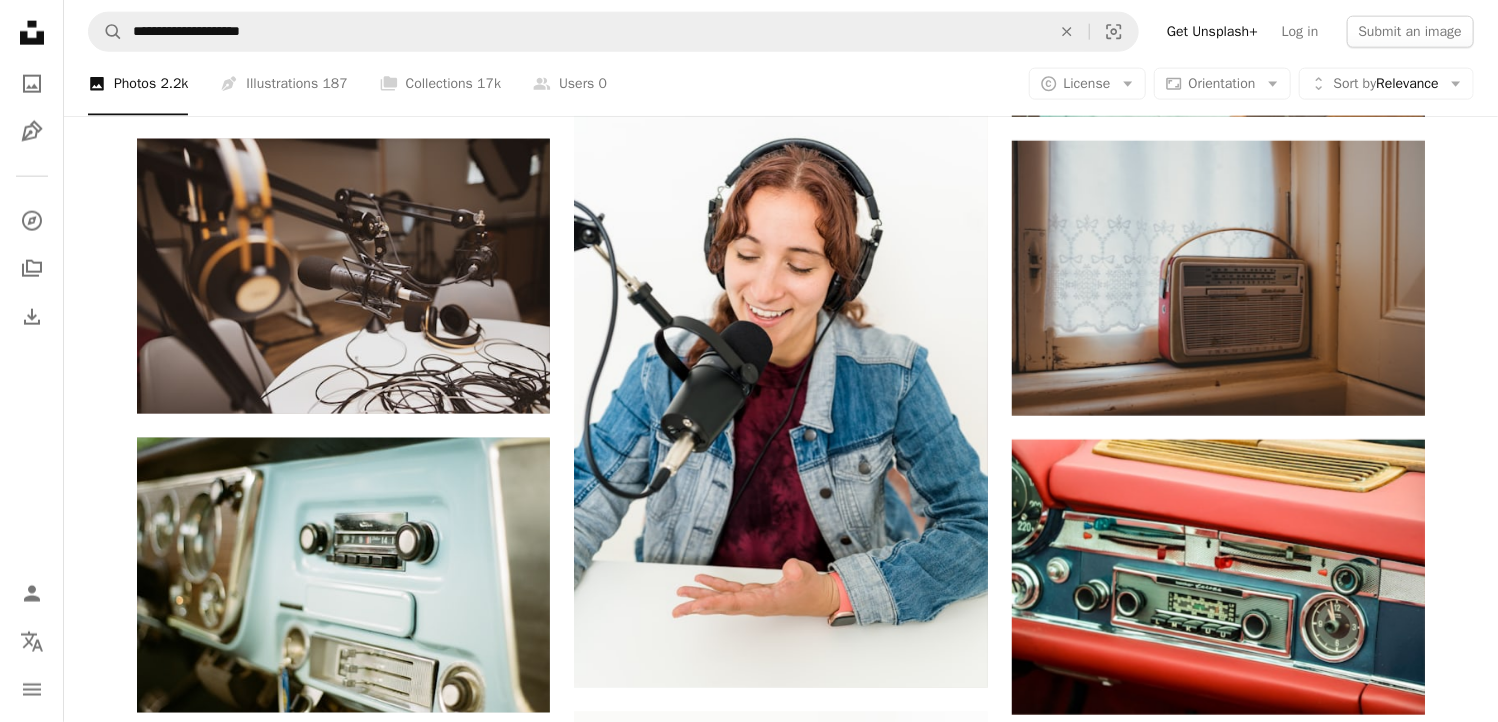 scroll, scrollTop: 1300, scrollLeft: 0, axis: vertical 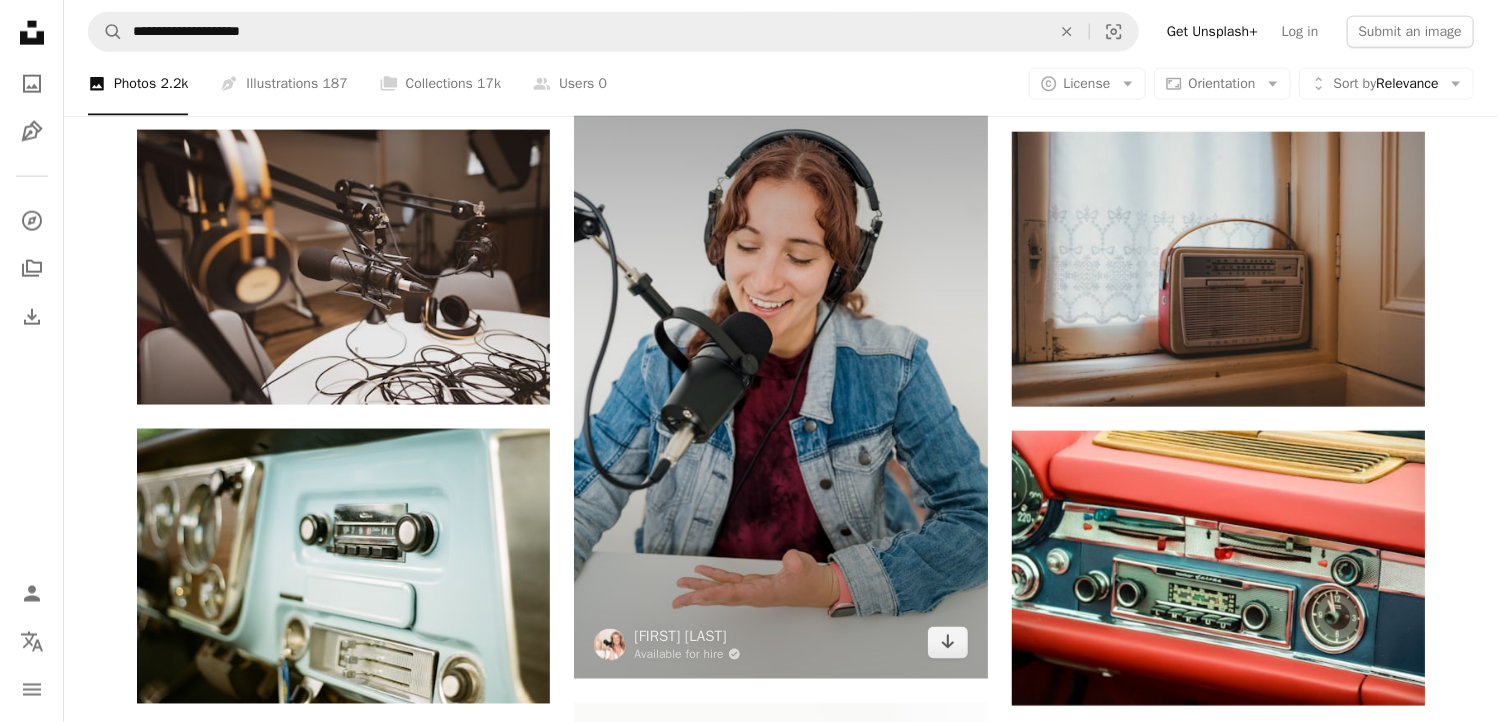 click at bounding box center [780, 369] 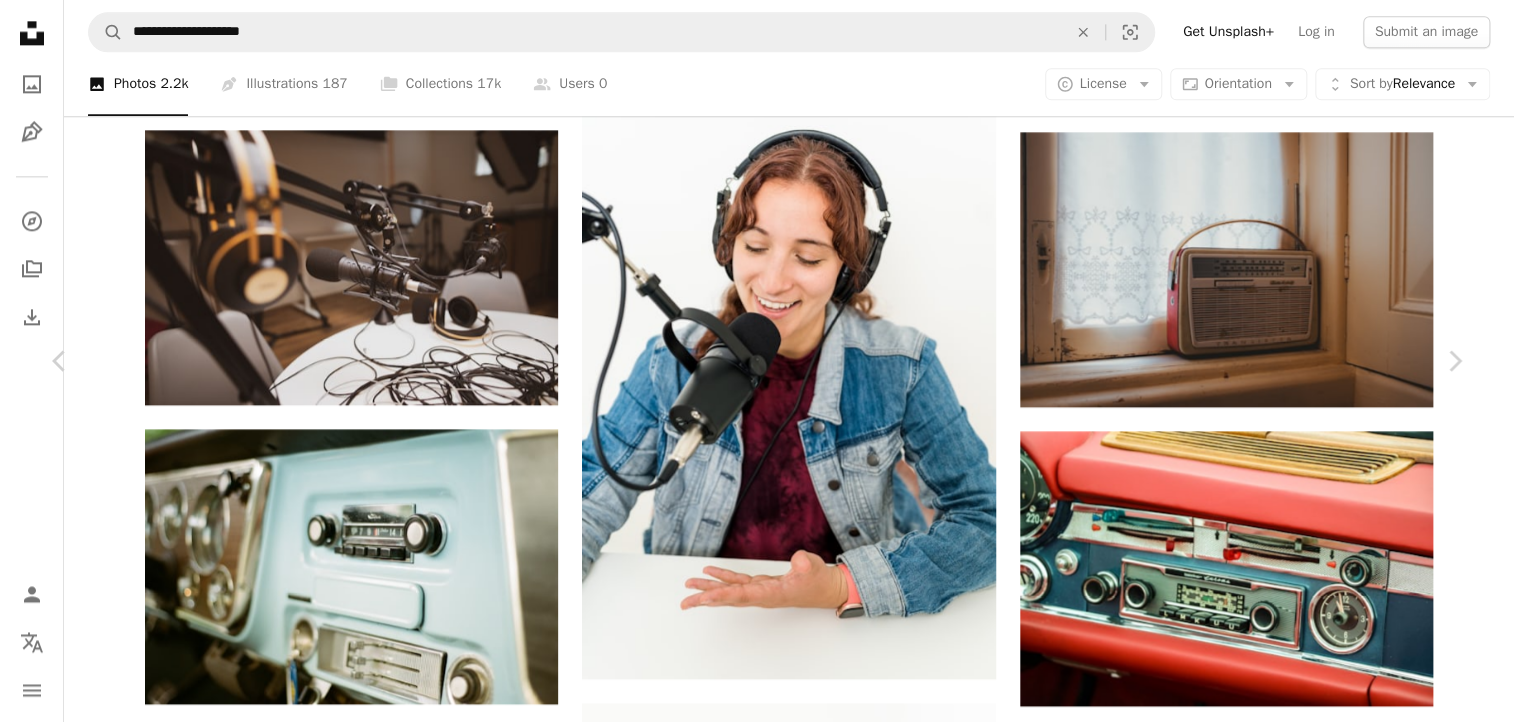 click on "Download free" at bounding box center [1265, 3421] 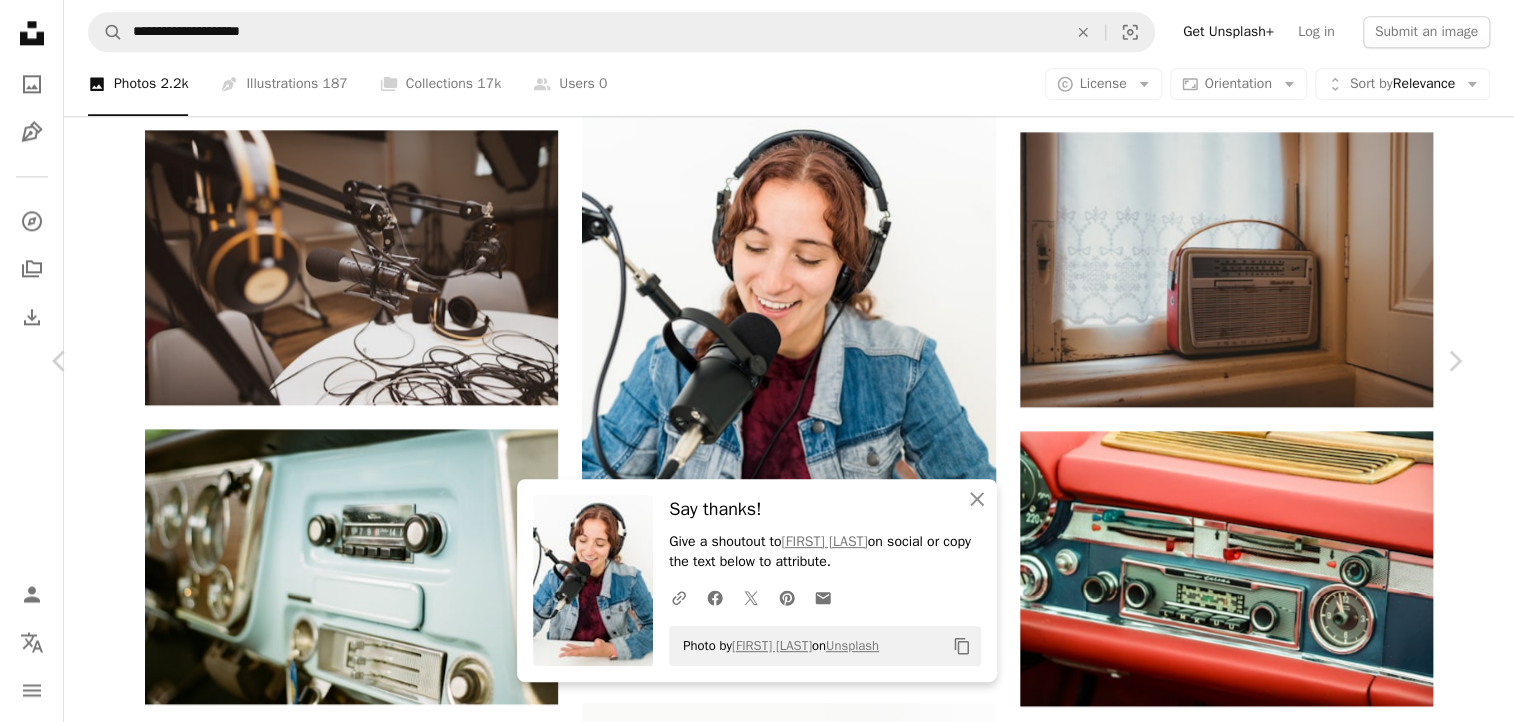 click on "An X shape" at bounding box center (20, 20) 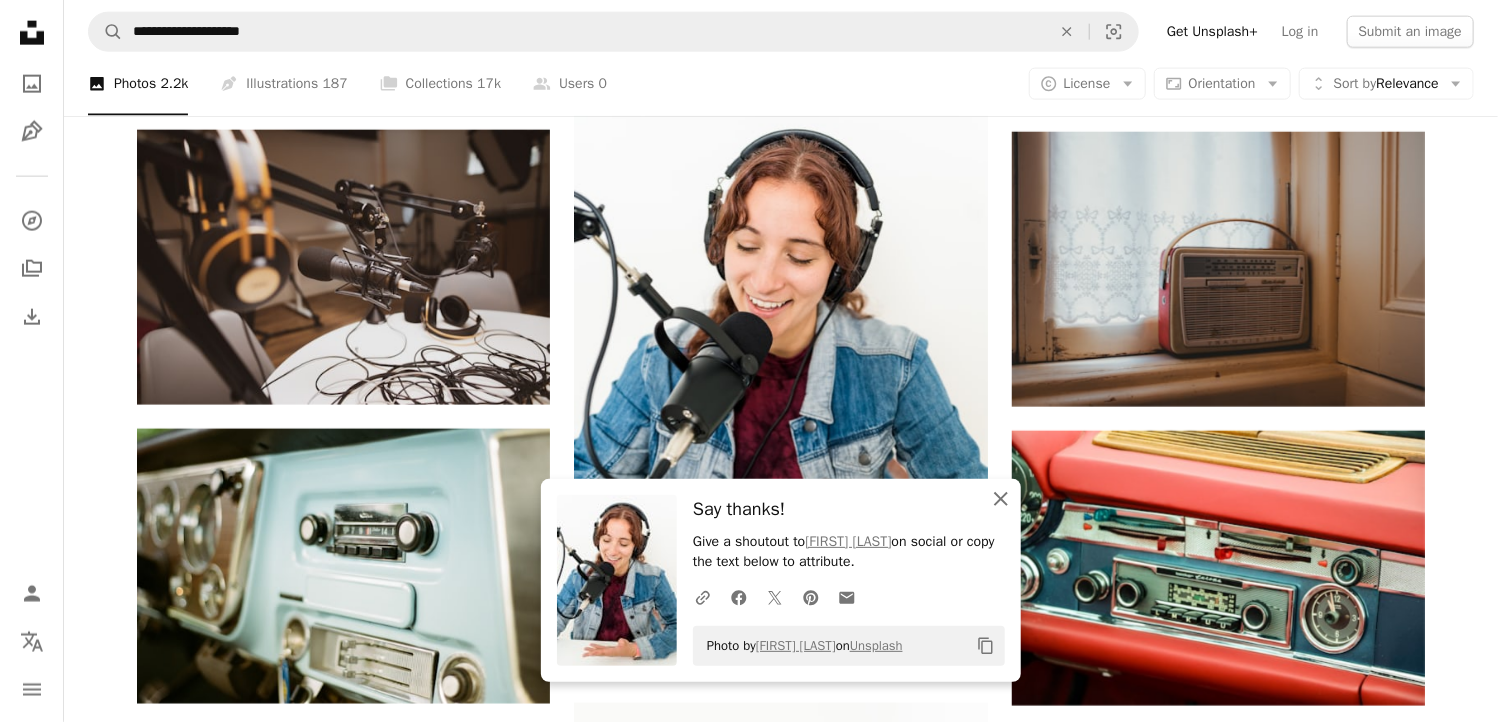 click 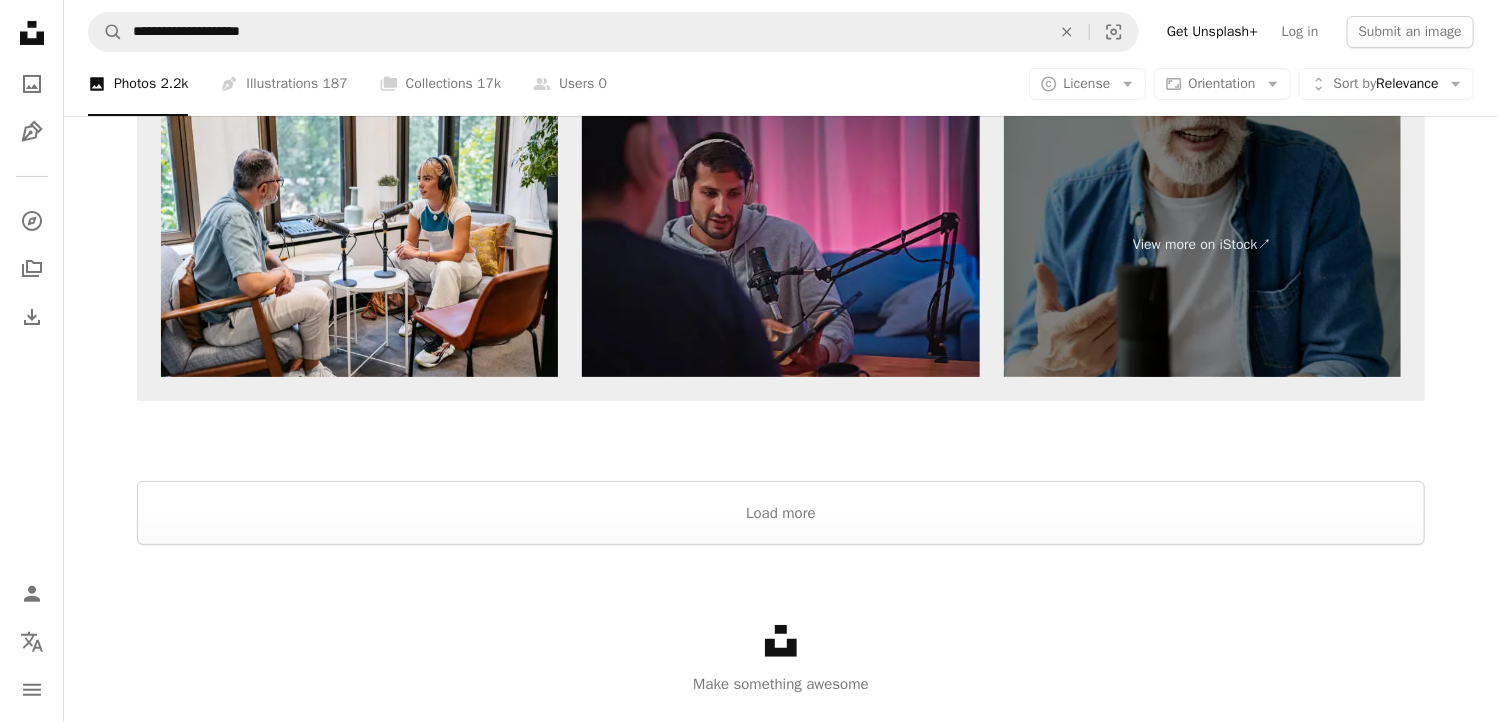scroll, scrollTop: 3900, scrollLeft: 0, axis: vertical 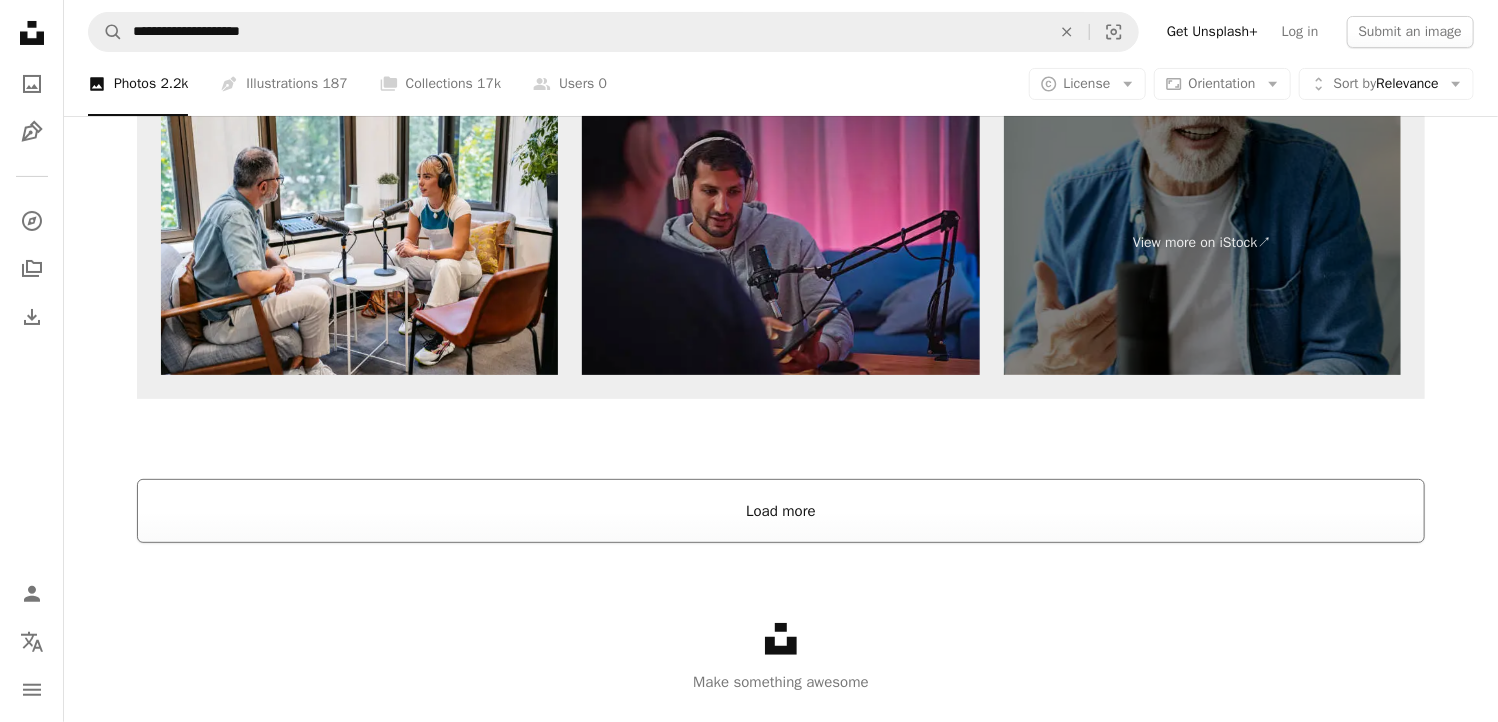click on "Load more" at bounding box center (781, 511) 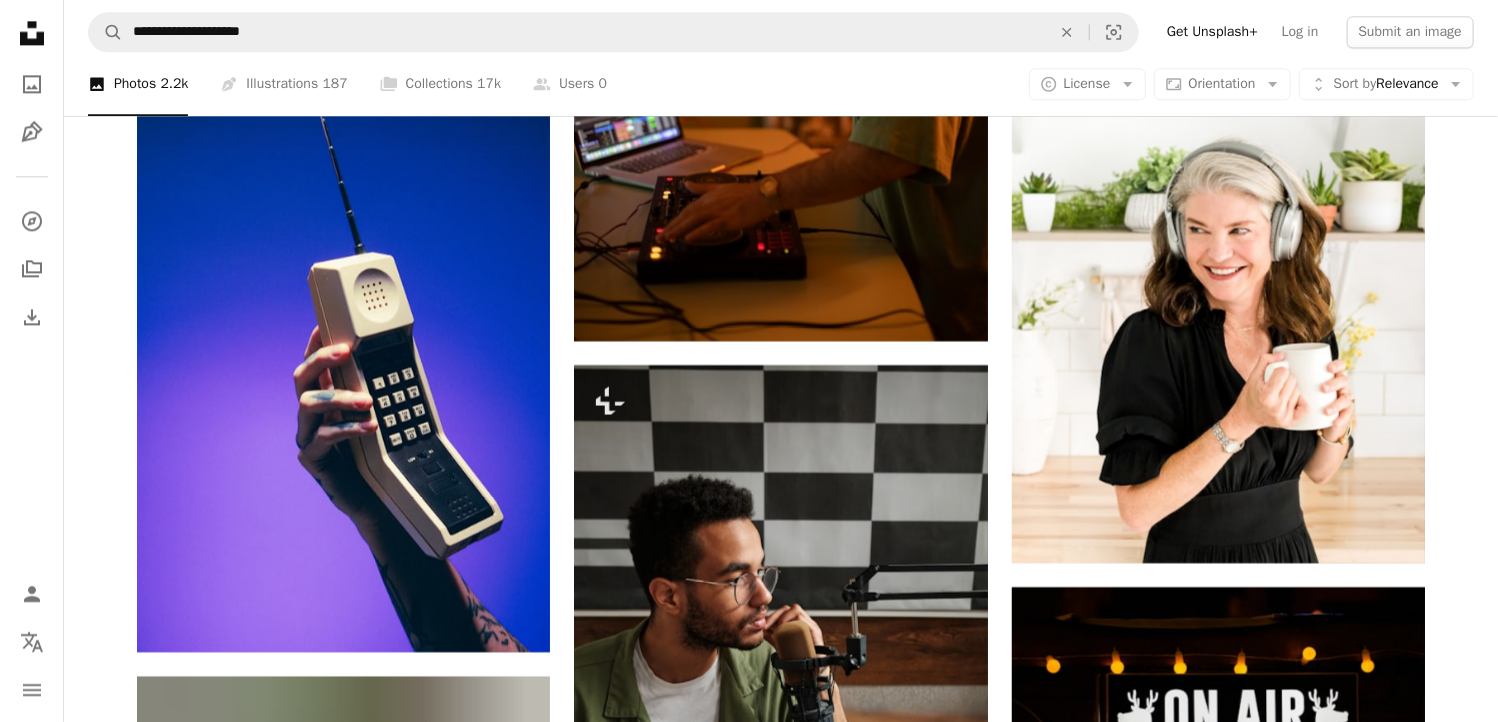 scroll, scrollTop: 9830, scrollLeft: 0, axis: vertical 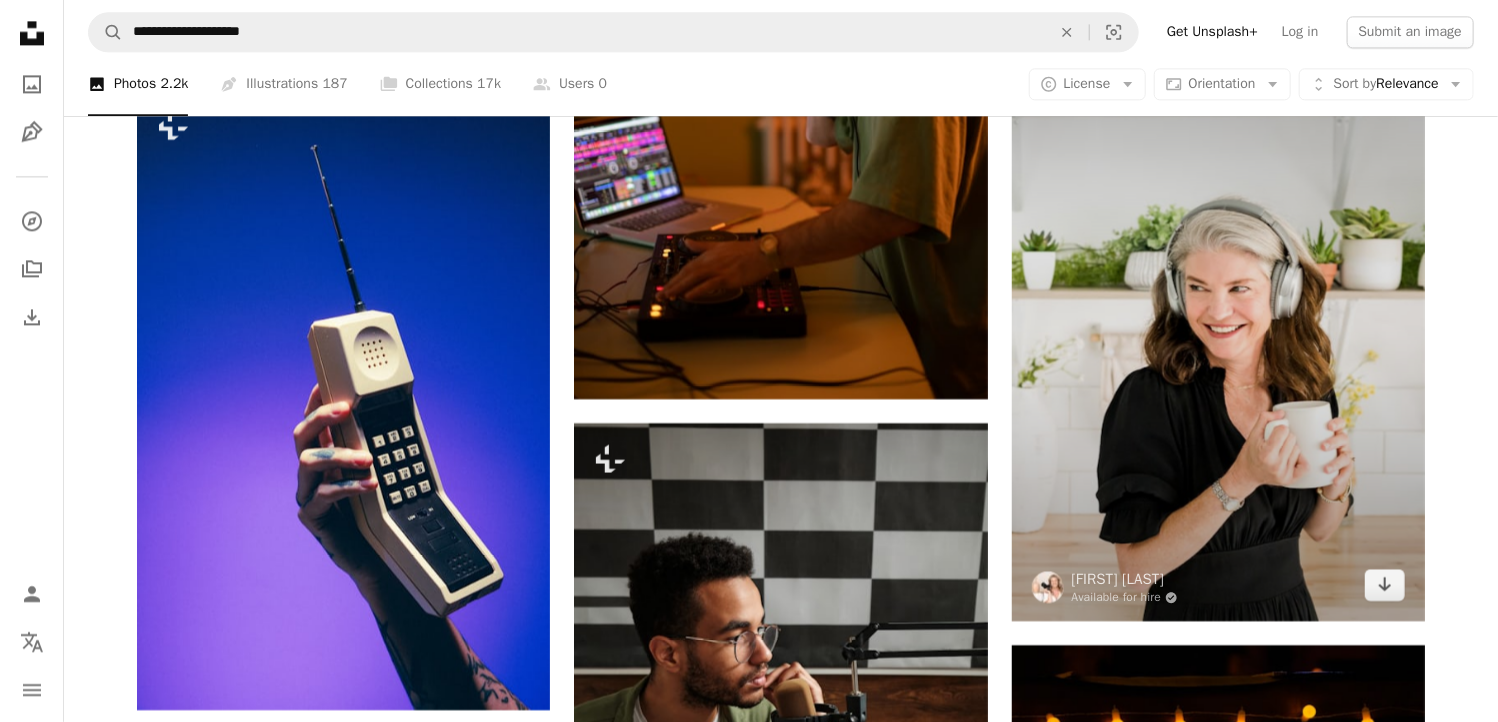 click at bounding box center [1218, 311] 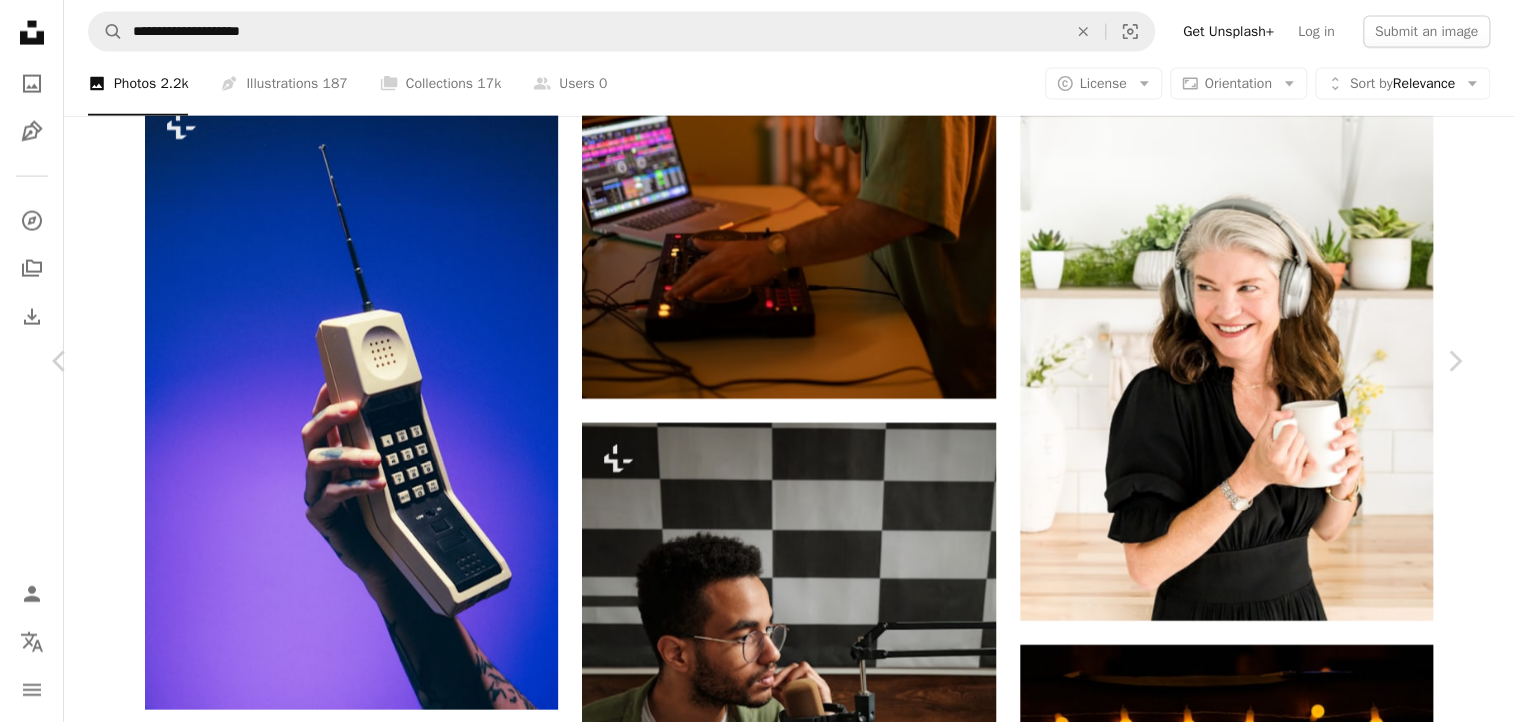 click on "Download free" at bounding box center (1265, 3723) 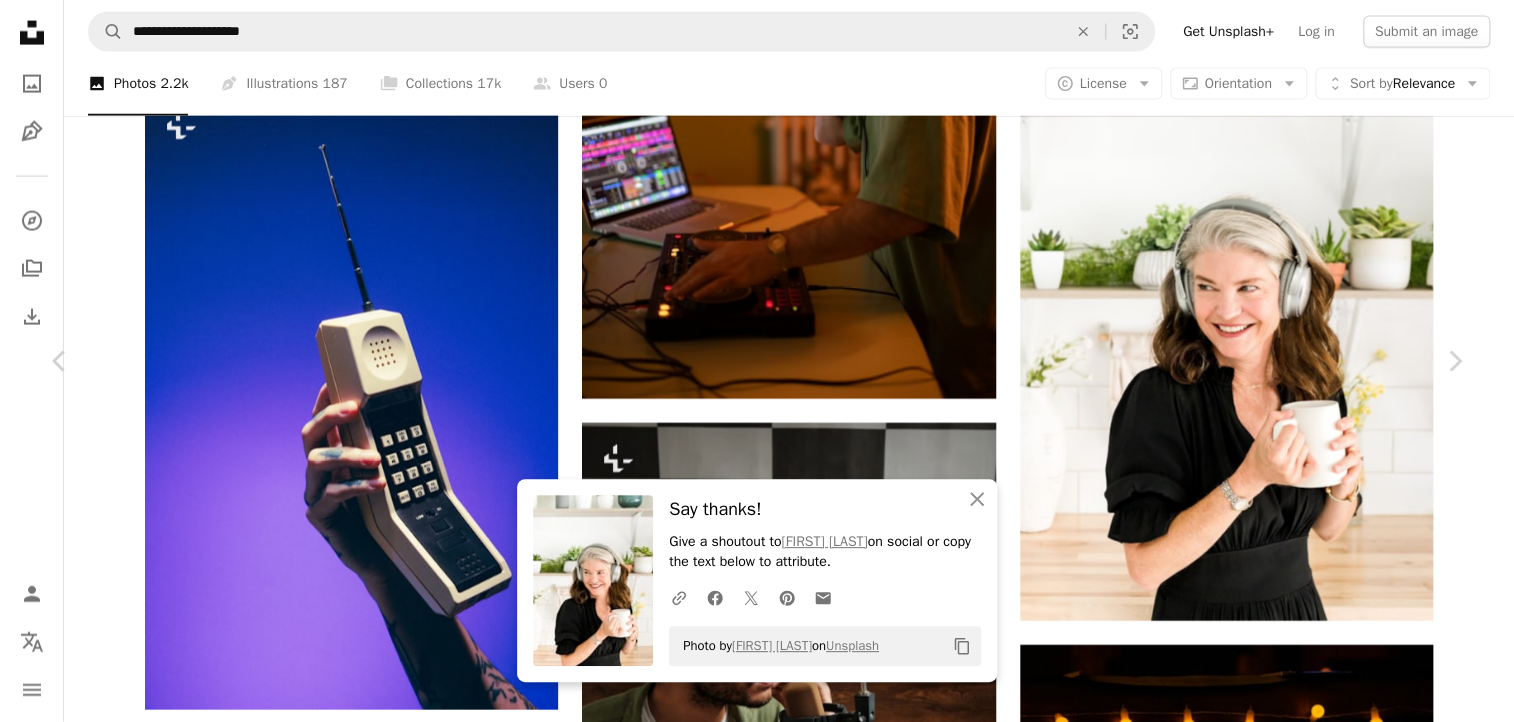 click on "An X shape" at bounding box center [20, 20] 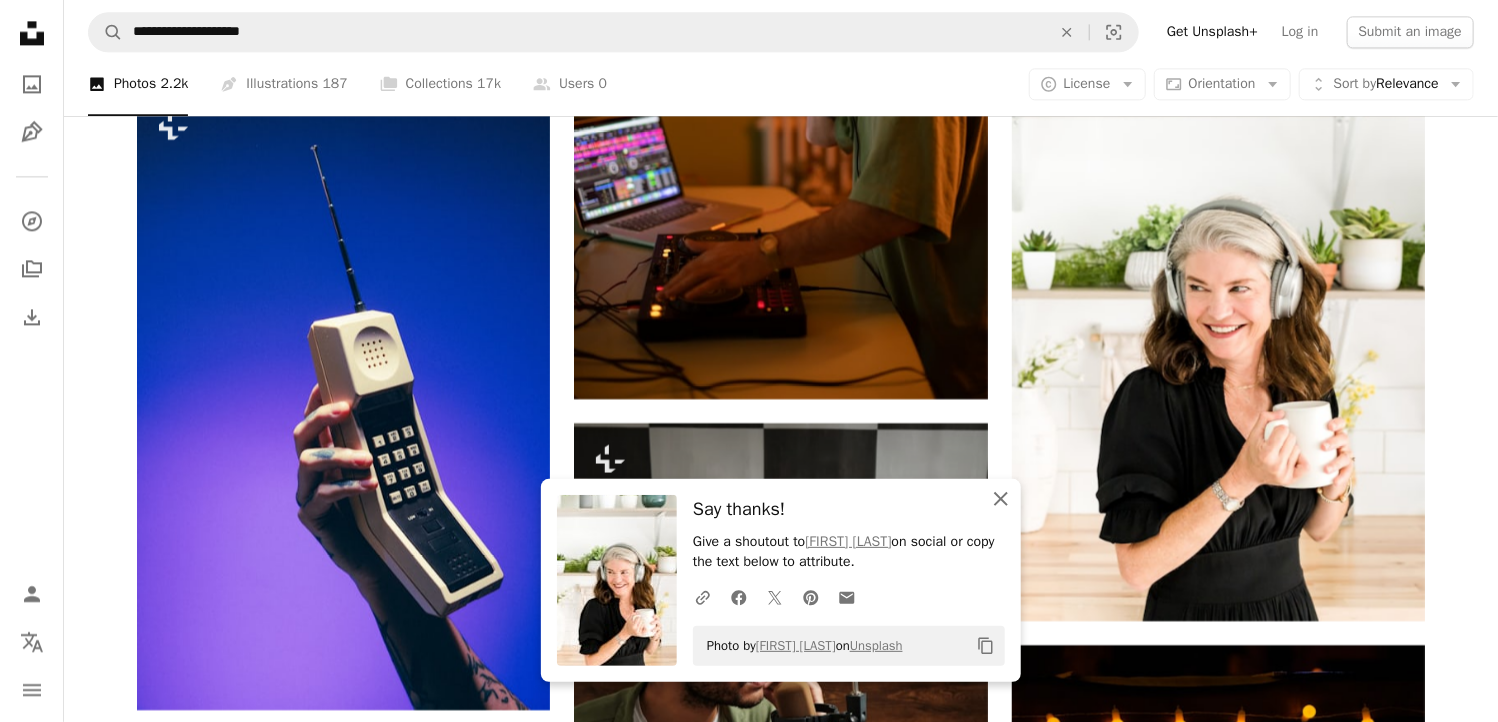 click on "An X shape" 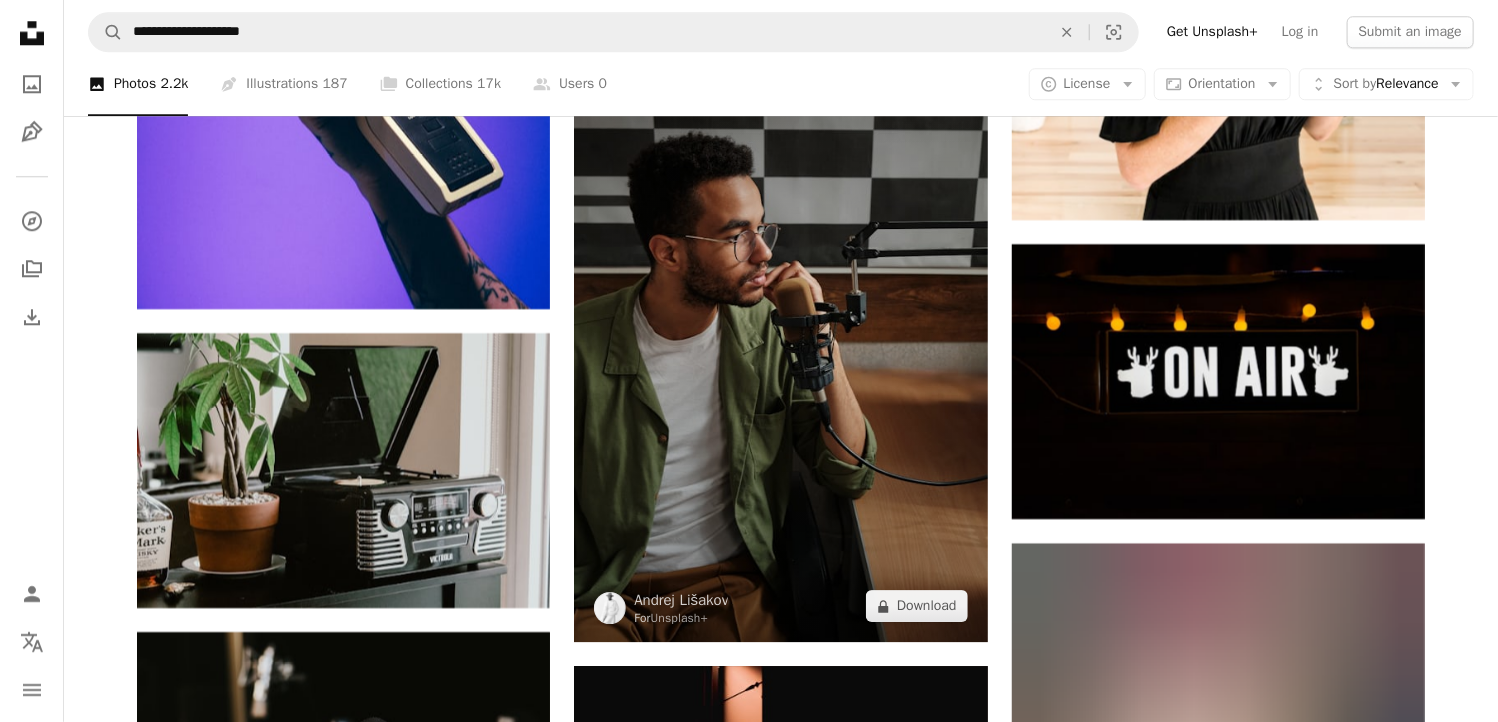 scroll, scrollTop: 9930, scrollLeft: 0, axis: vertical 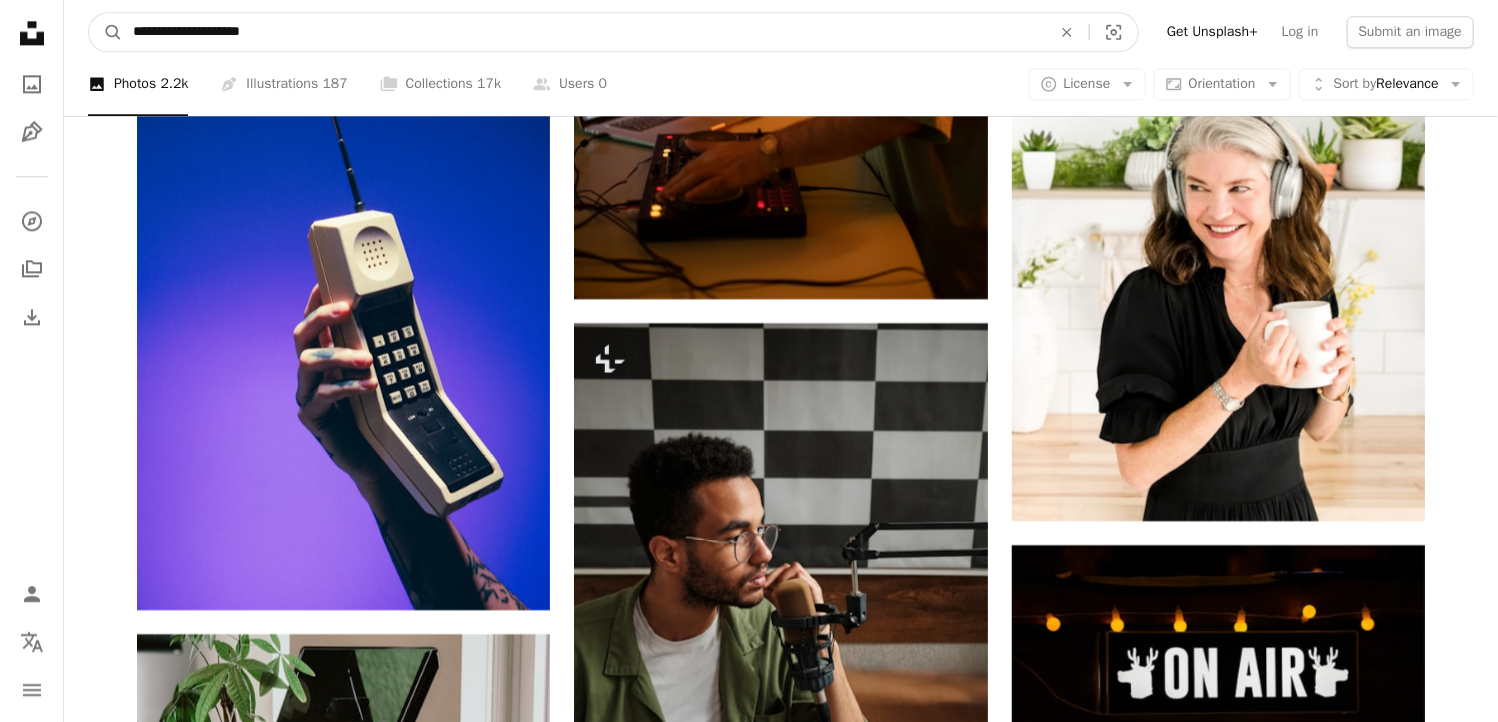 click on "**********" at bounding box center (584, 32) 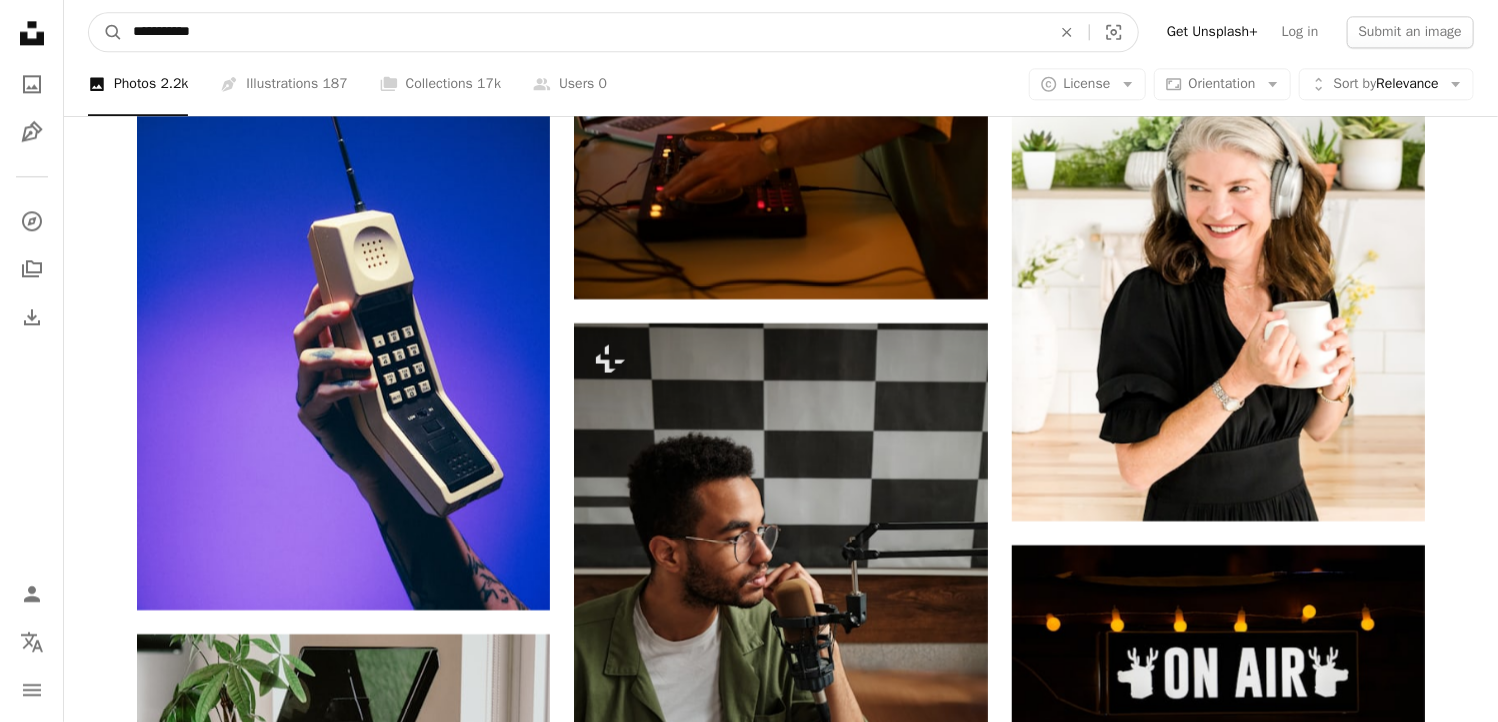 type on "**********" 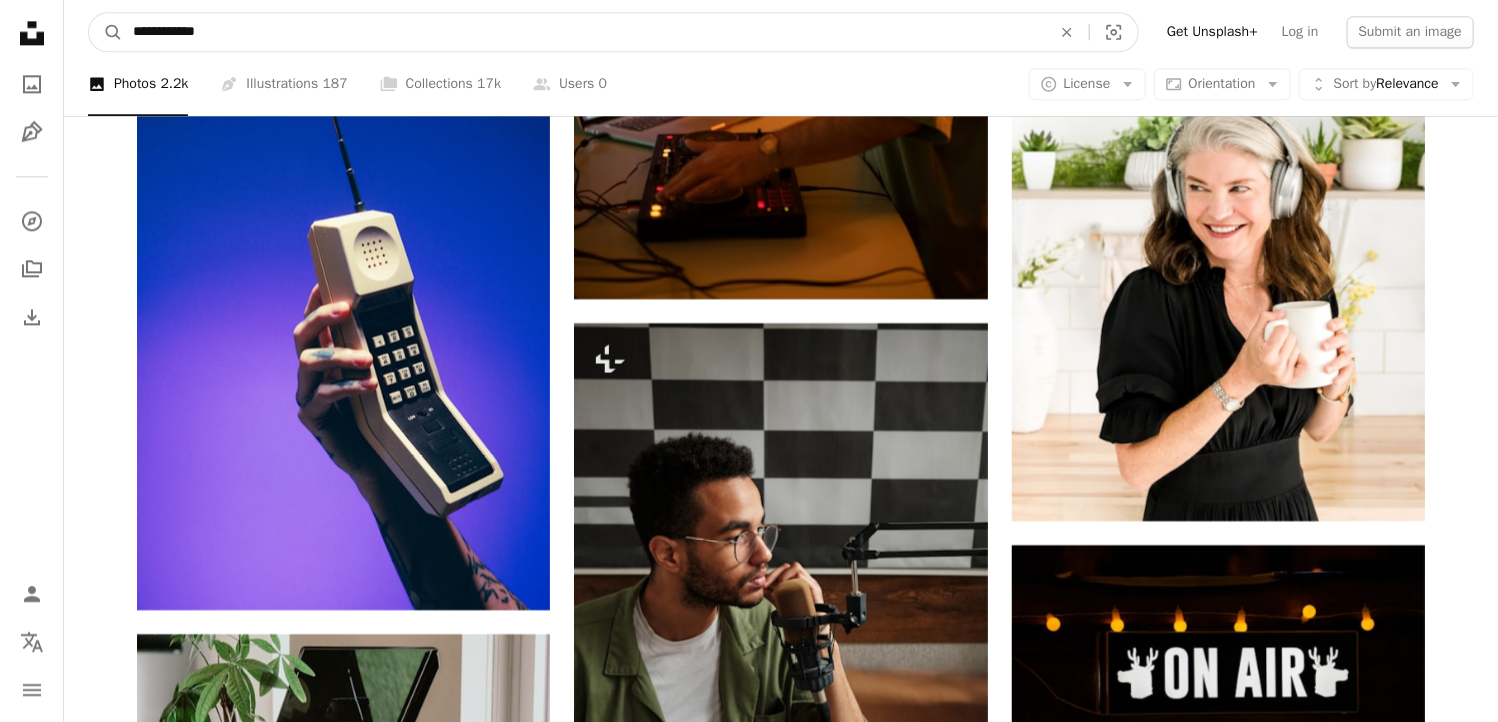 click on "A magnifying glass" at bounding box center (106, 32) 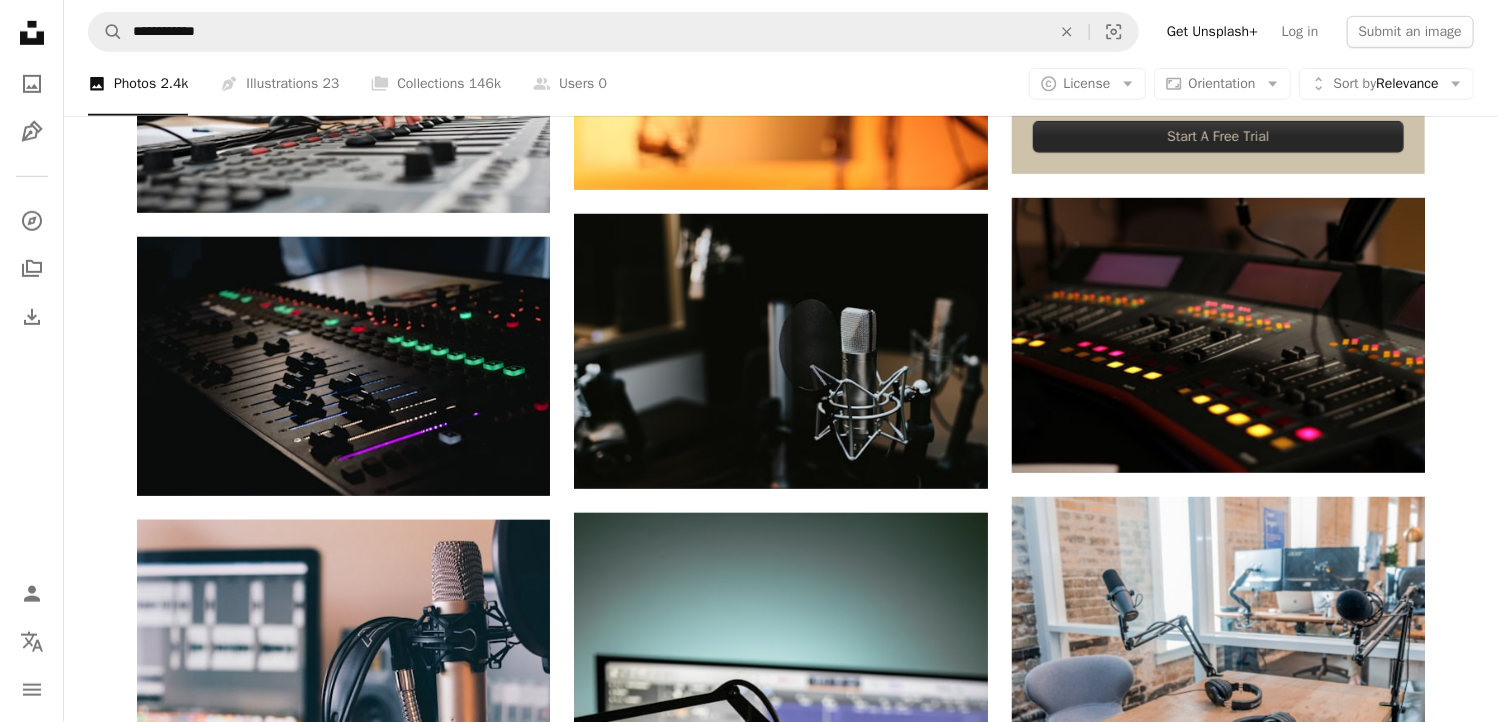 scroll, scrollTop: 700, scrollLeft: 0, axis: vertical 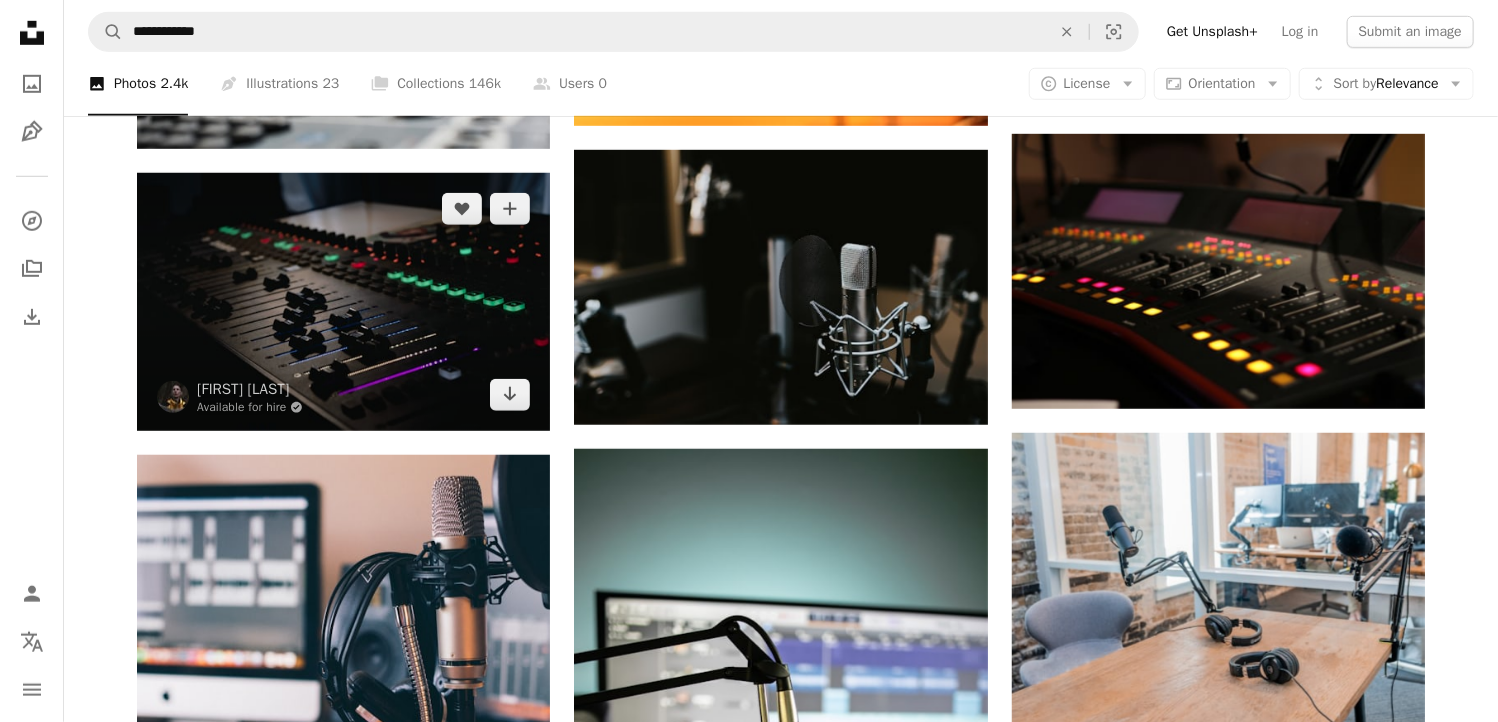 click at bounding box center [343, 302] 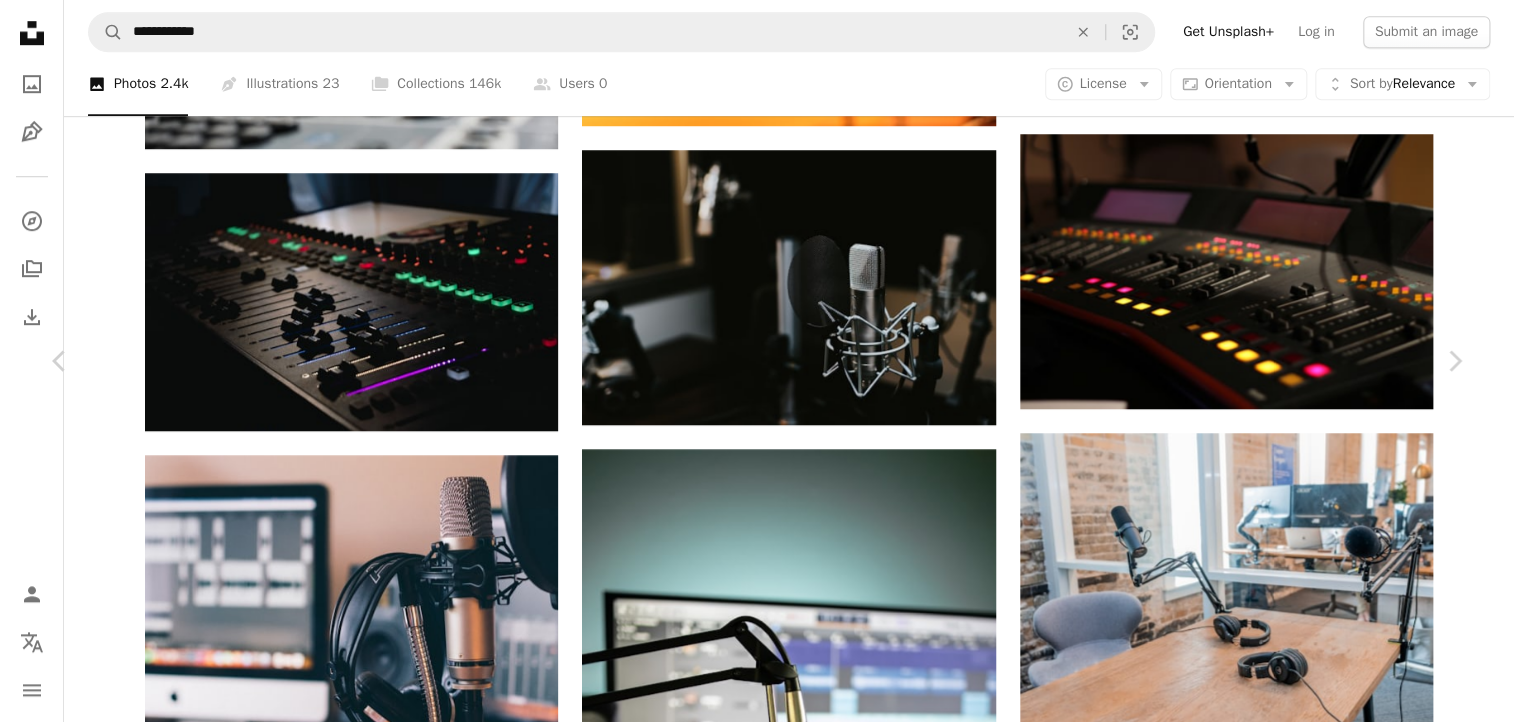 click on "Download free" at bounding box center [1265, 3689] 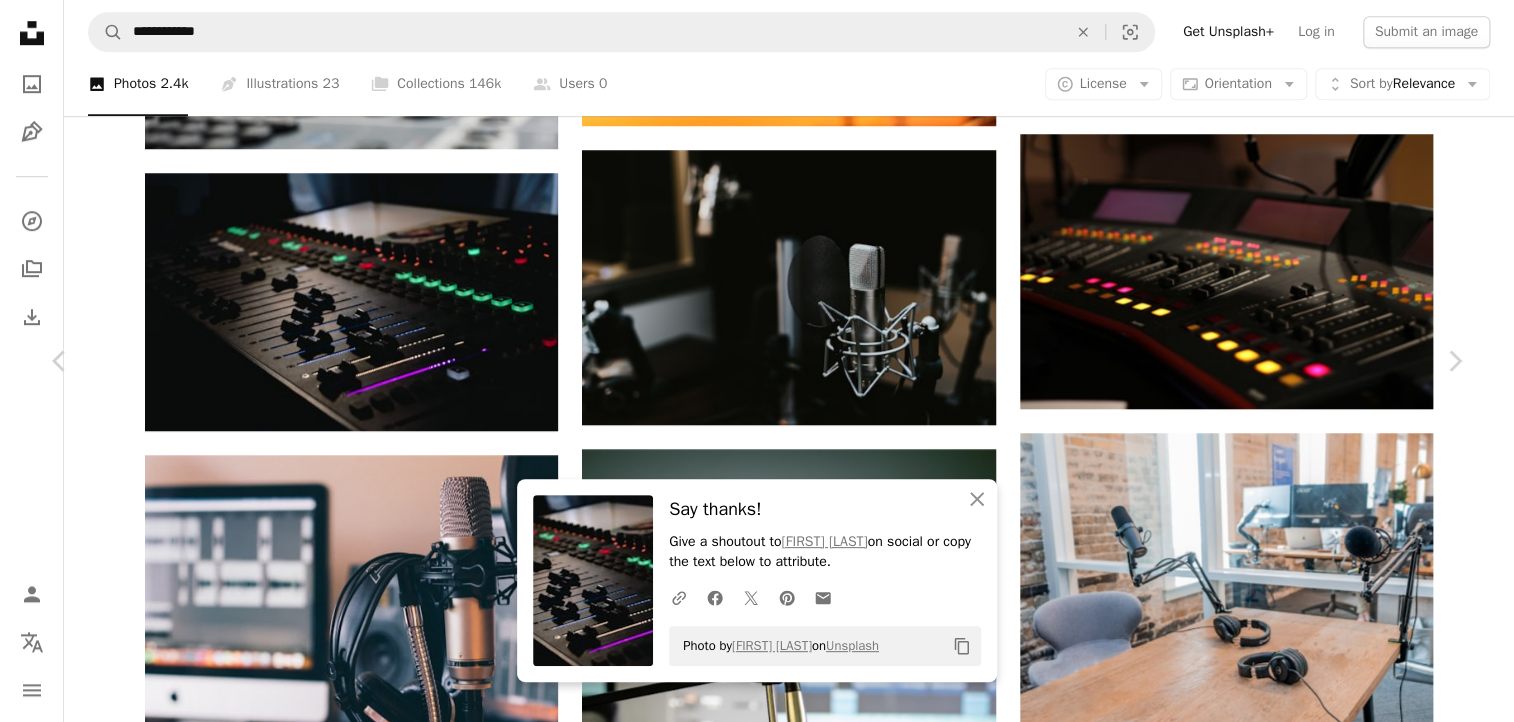 click on "An X shape" at bounding box center (20, 20) 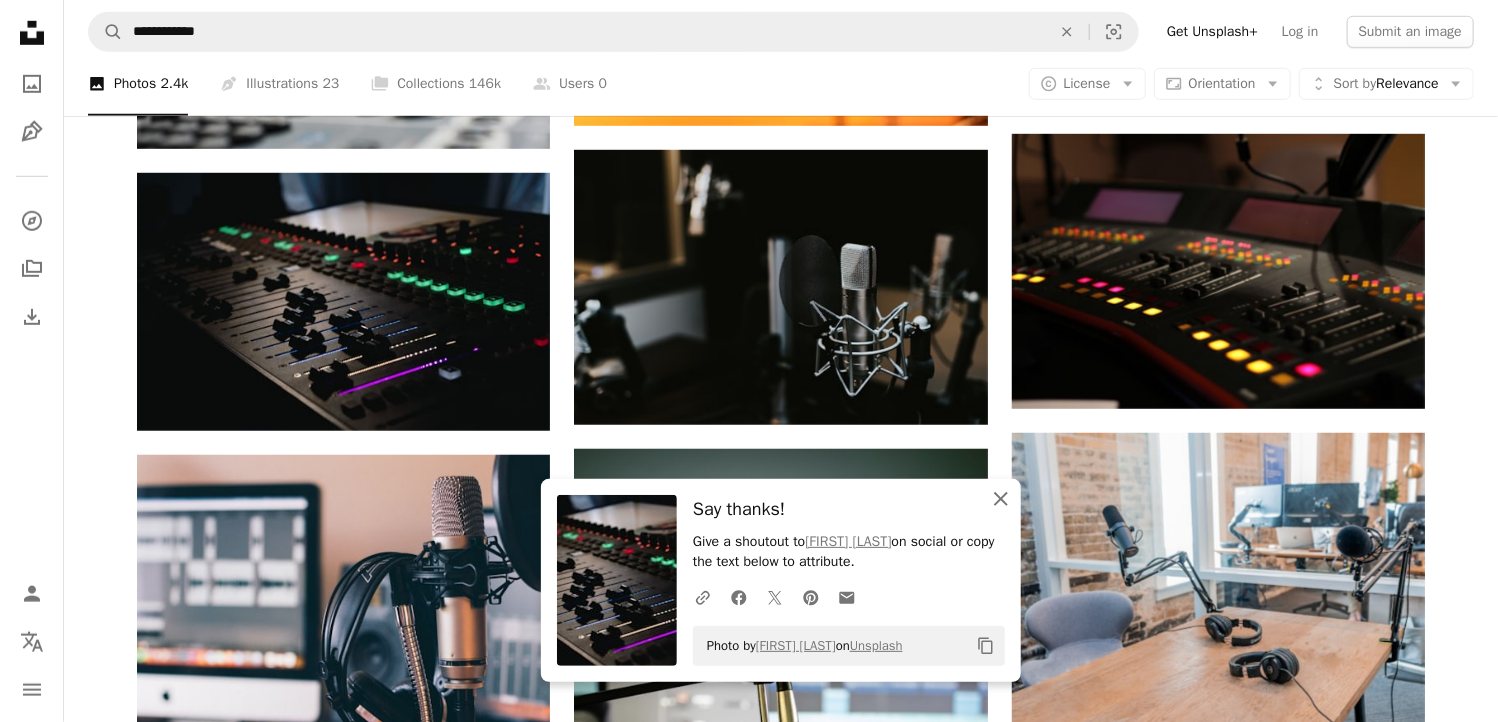 click on "An X shape" 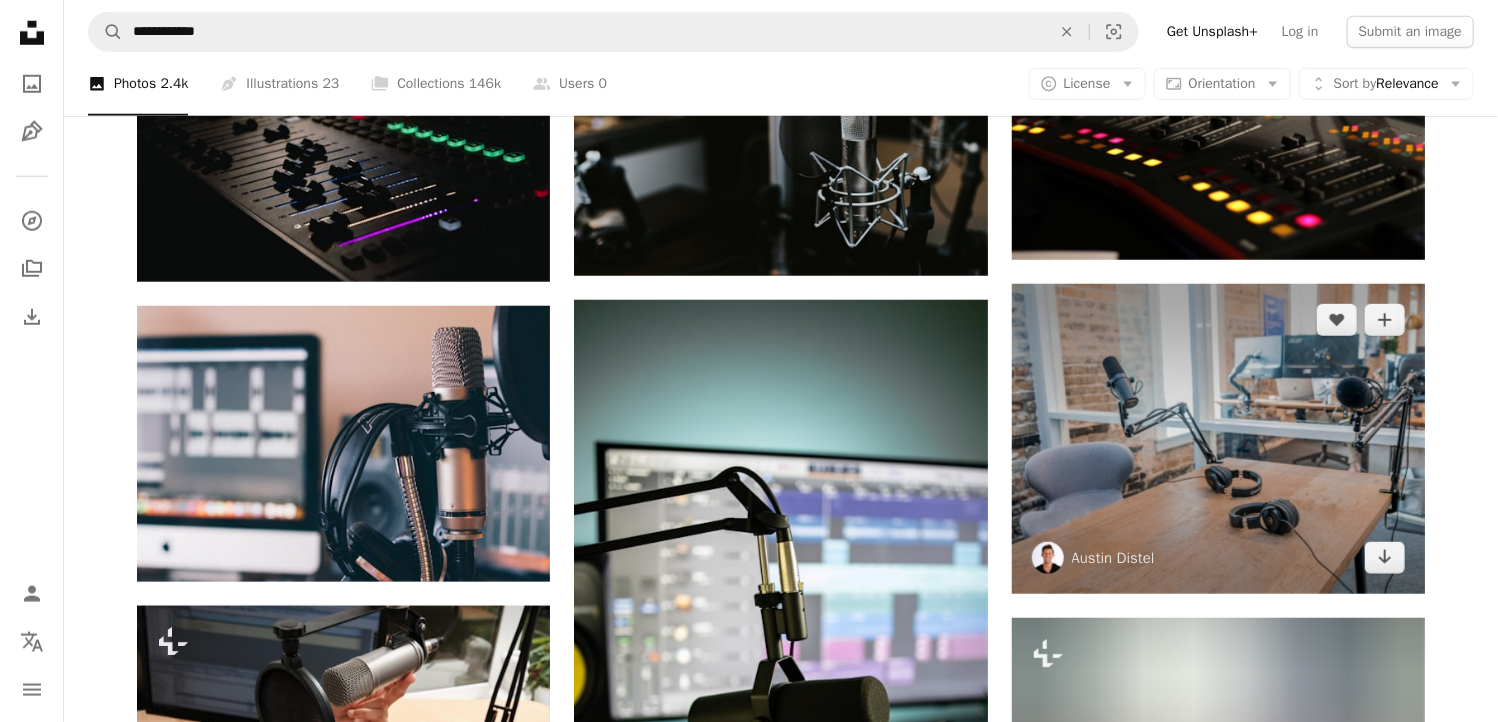 scroll, scrollTop: 900, scrollLeft: 0, axis: vertical 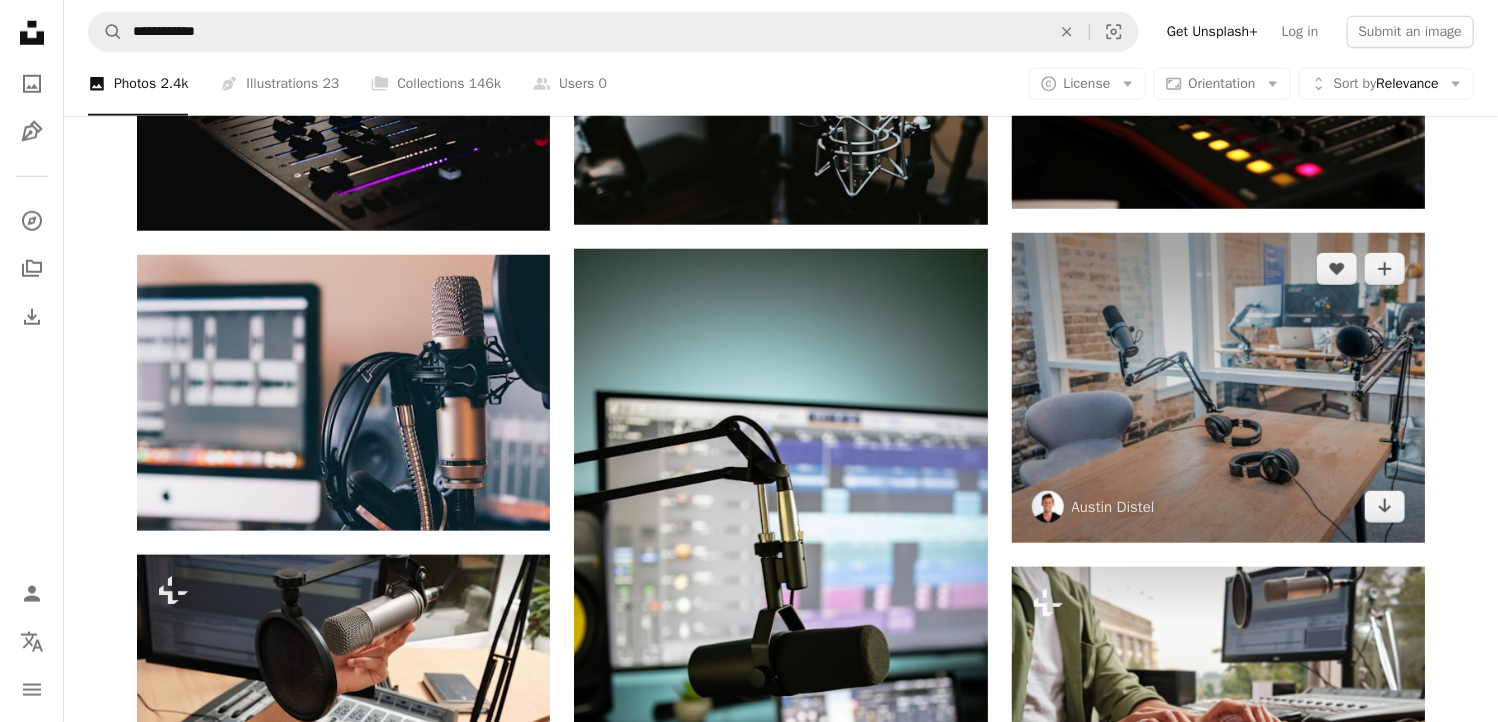 click at bounding box center (1218, 388) 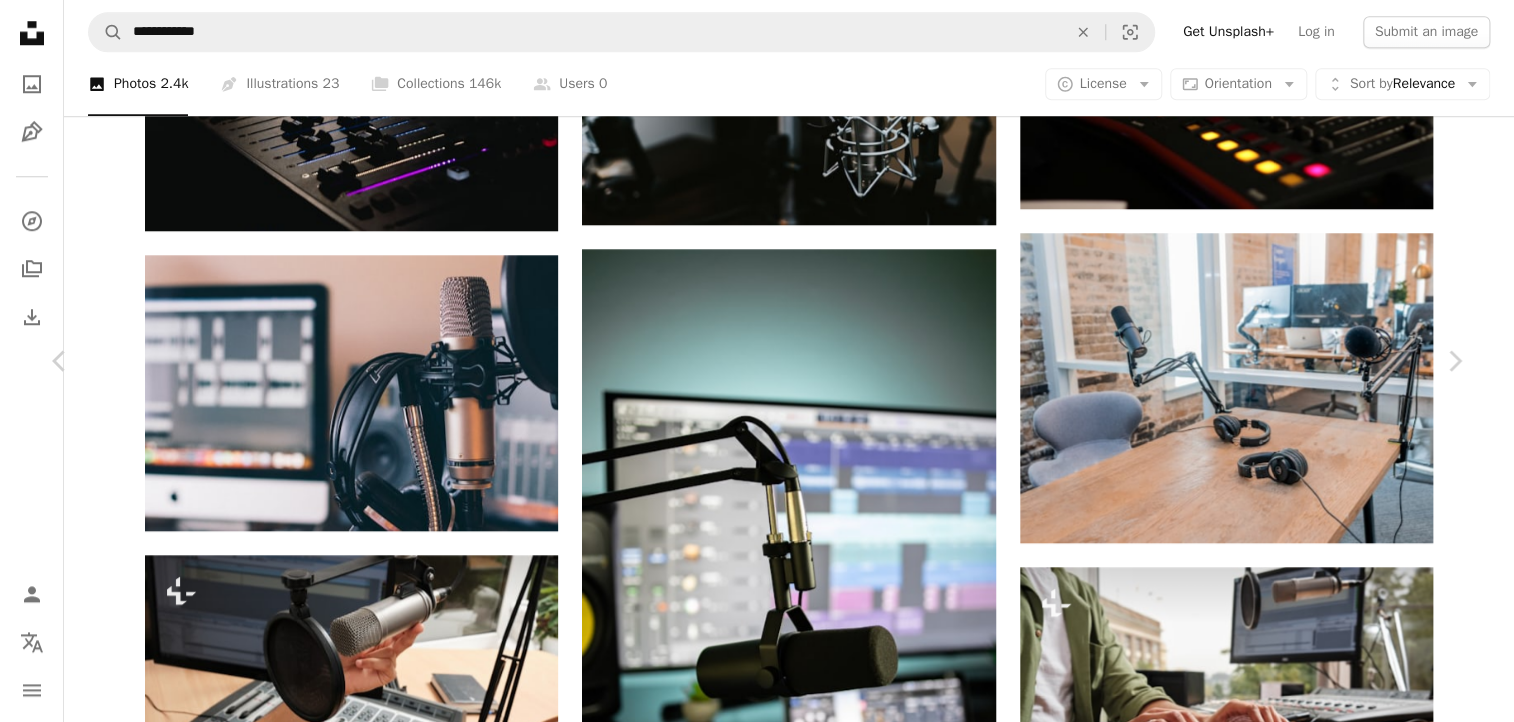click on "Download free" at bounding box center (1265, 3488) 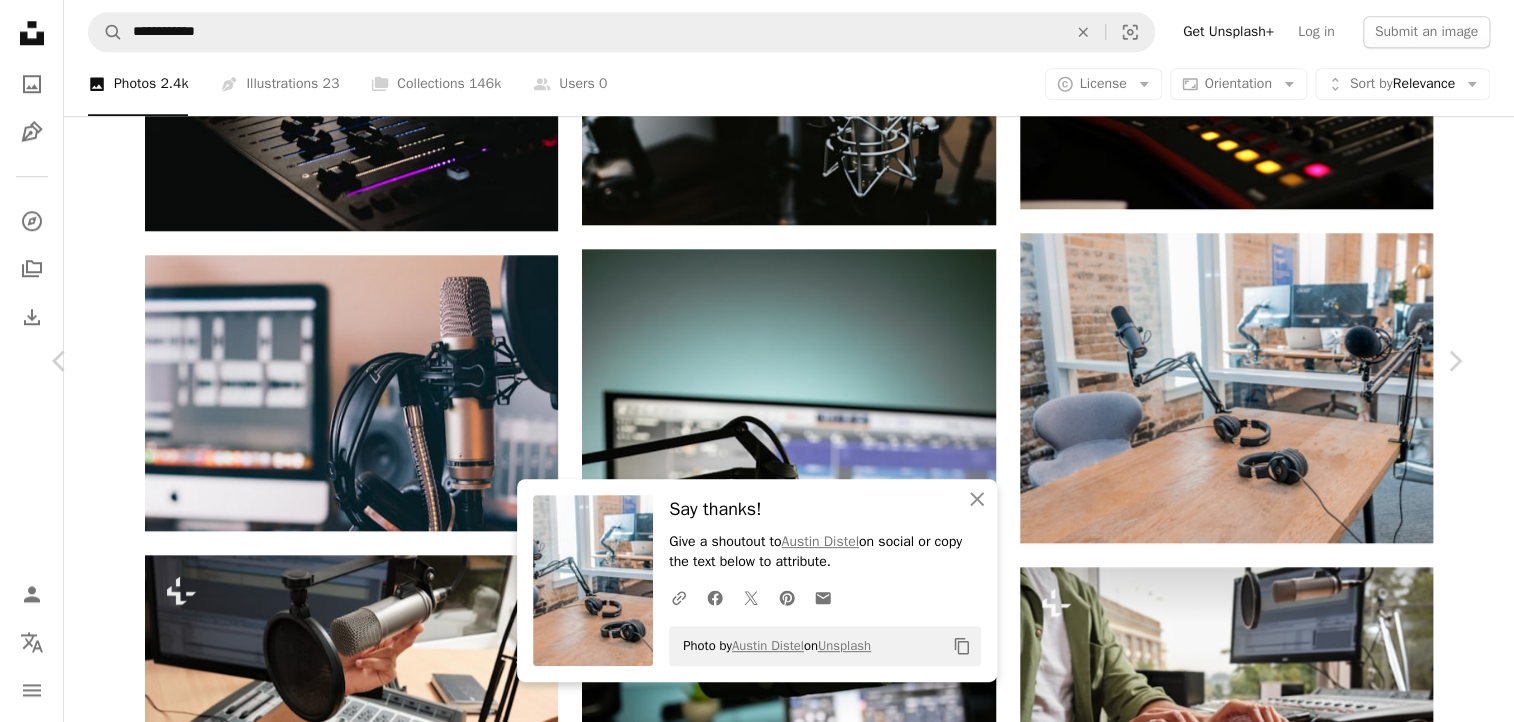 click on "An X shape" at bounding box center (20, 20) 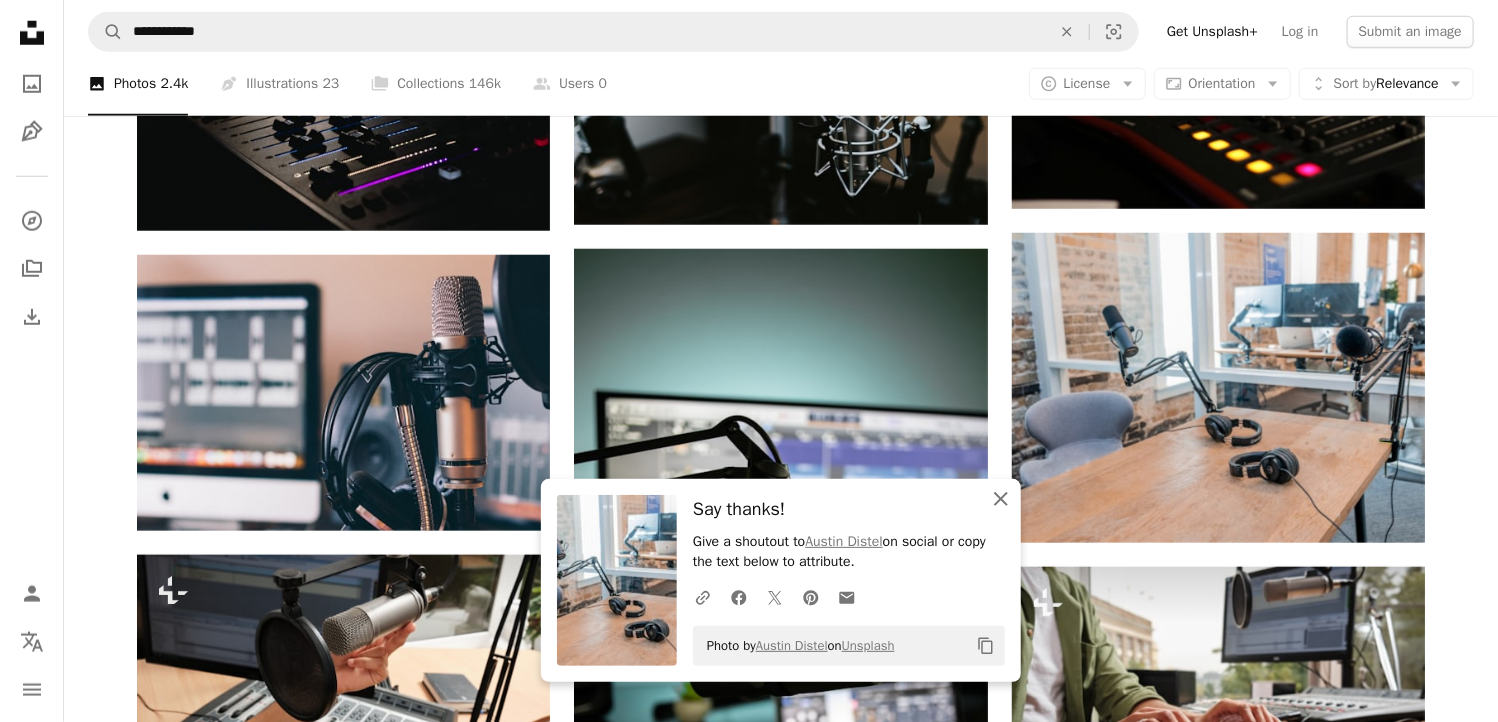click on "An X shape" 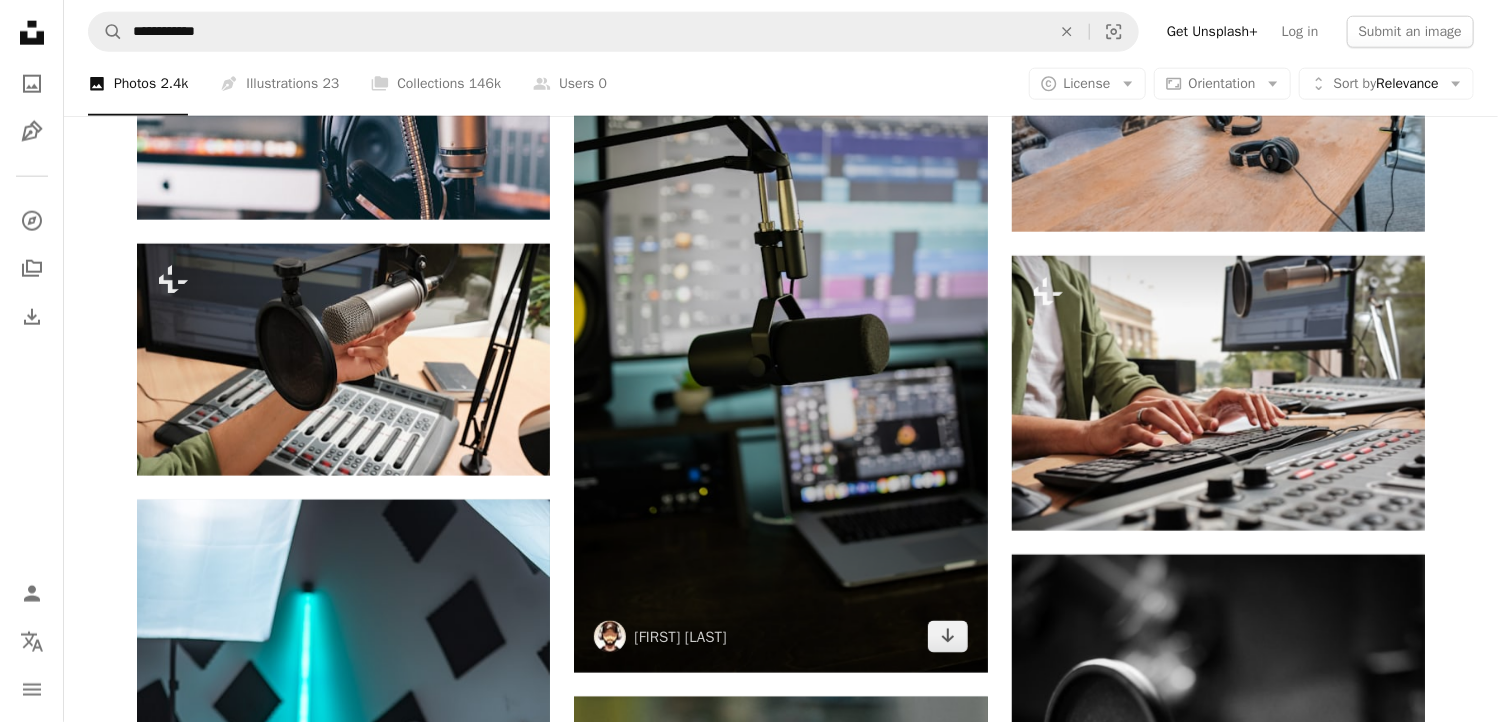 scroll, scrollTop: 1200, scrollLeft: 0, axis: vertical 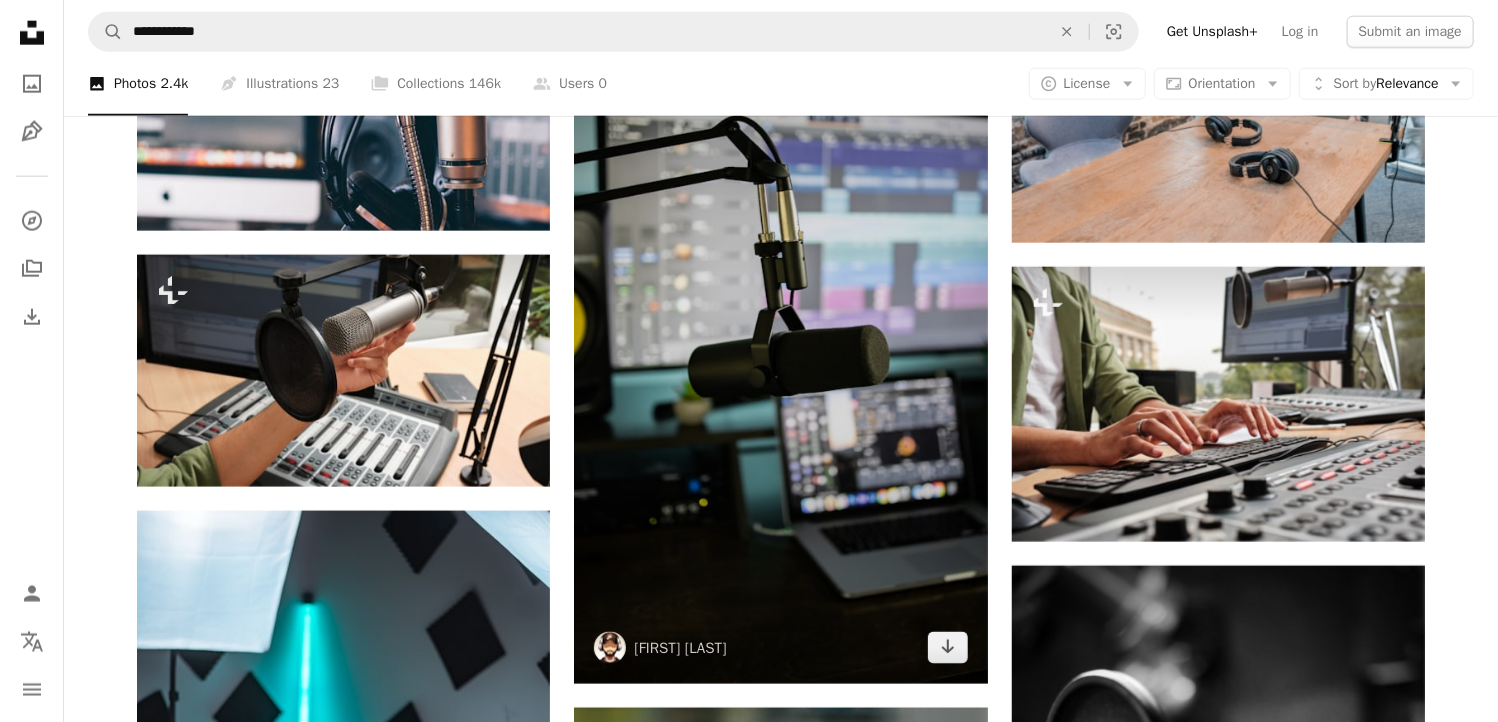 click at bounding box center [780, 316] 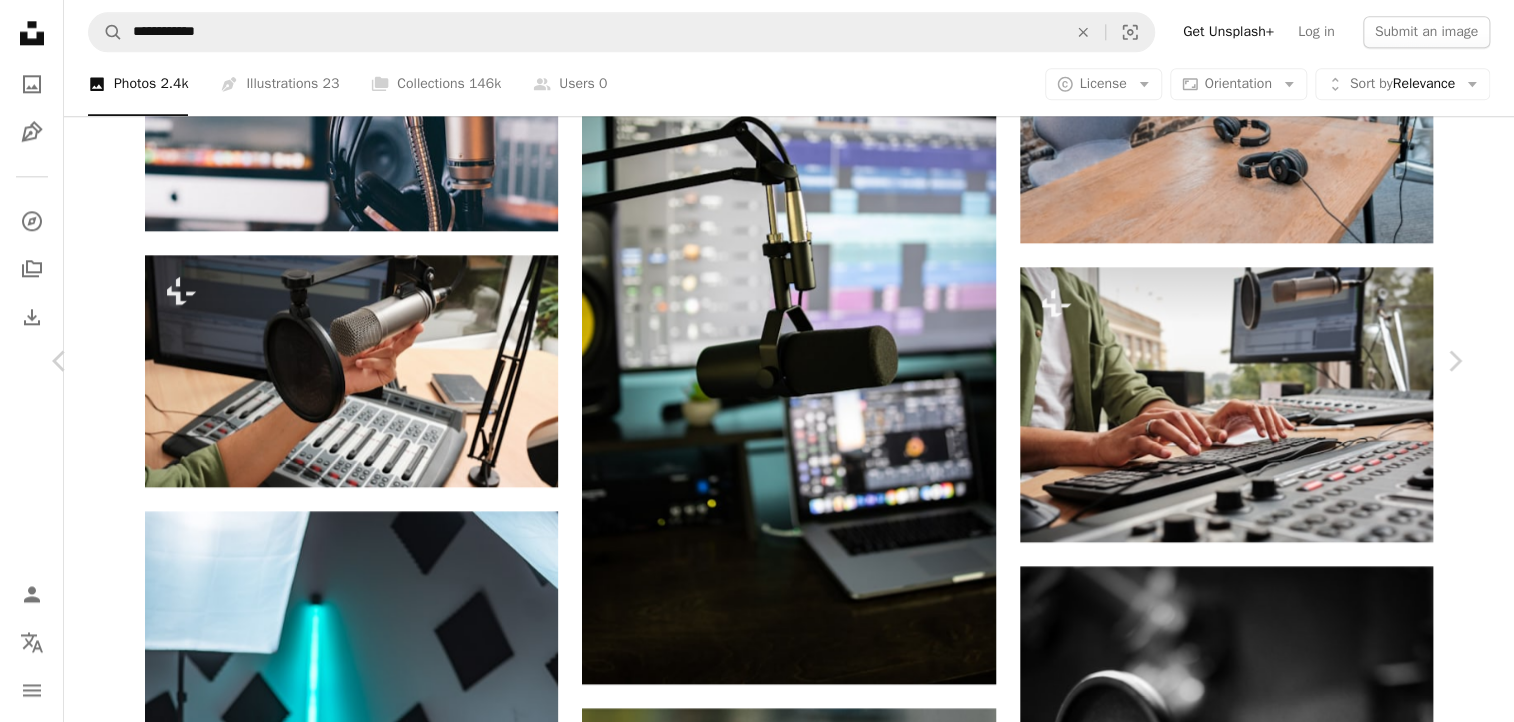 click on "Download free" at bounding box center (1265, 3188) 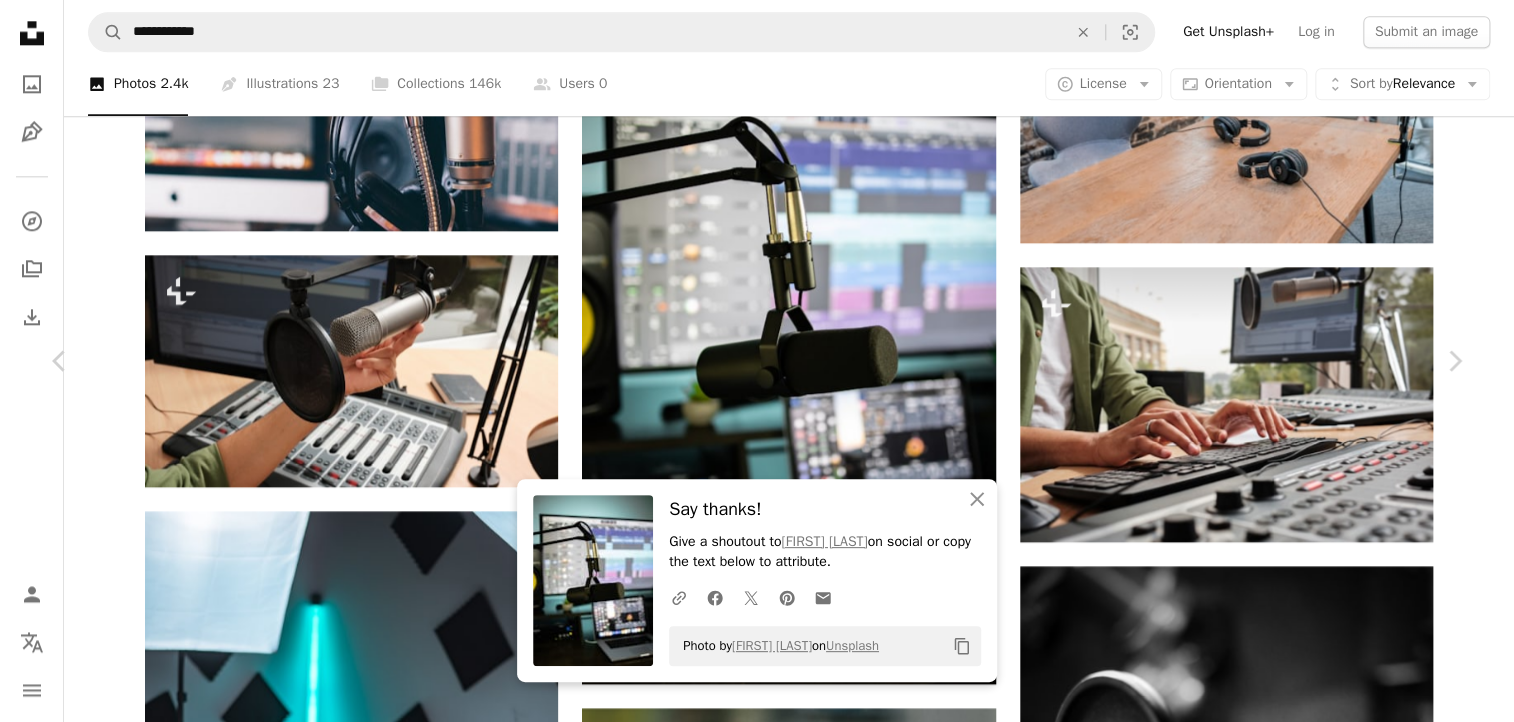 click on "An X shape" at bounding box center (20, 20) 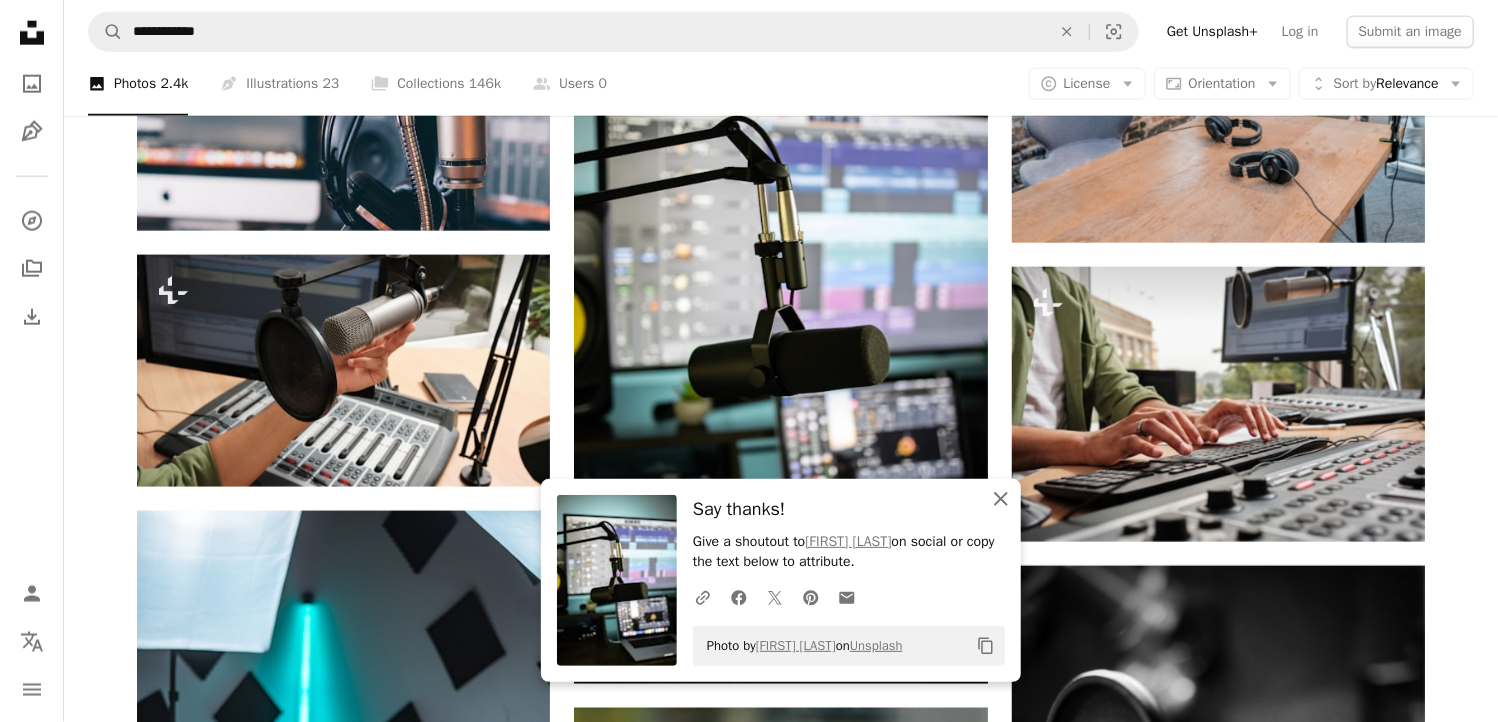 click on "An X shape" 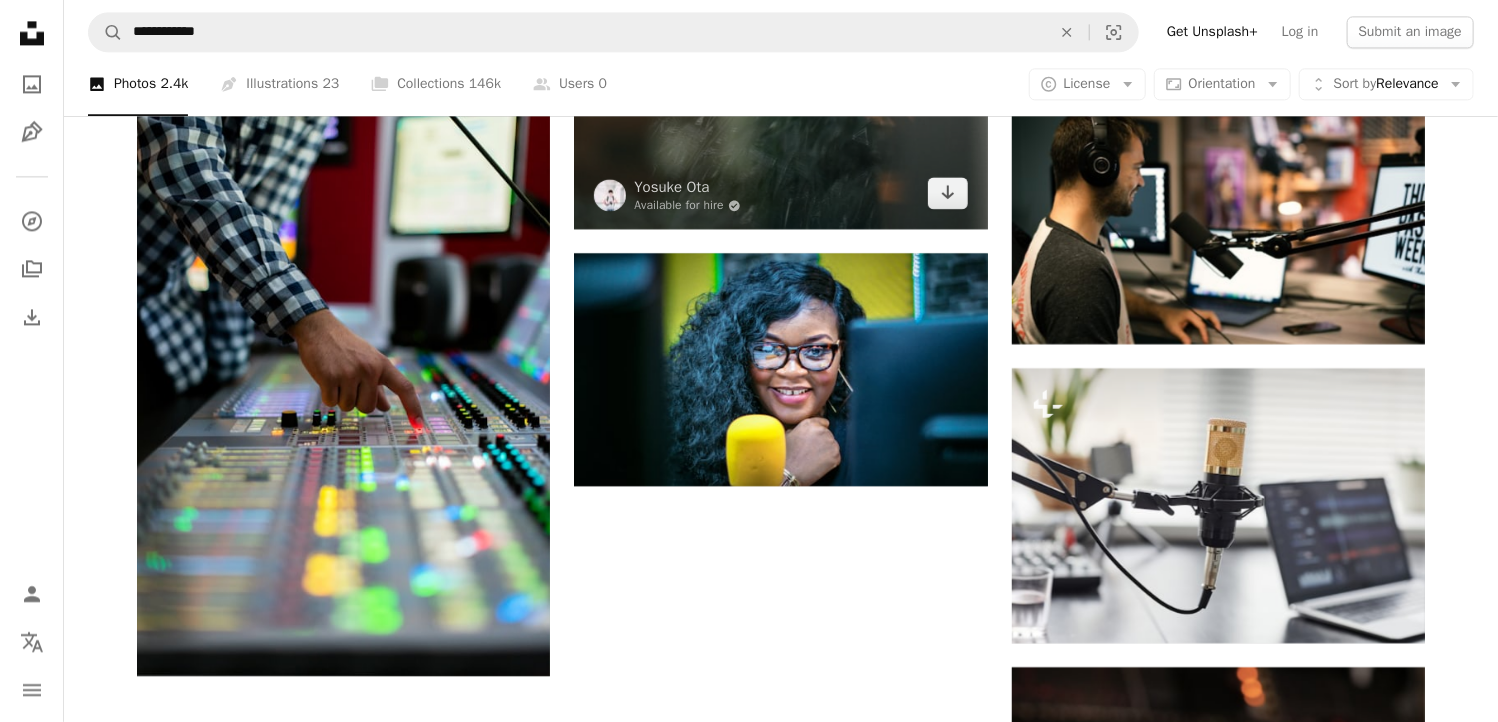 scroll, scrollTop: 2300, scrollLeft: 0, axis: vertical 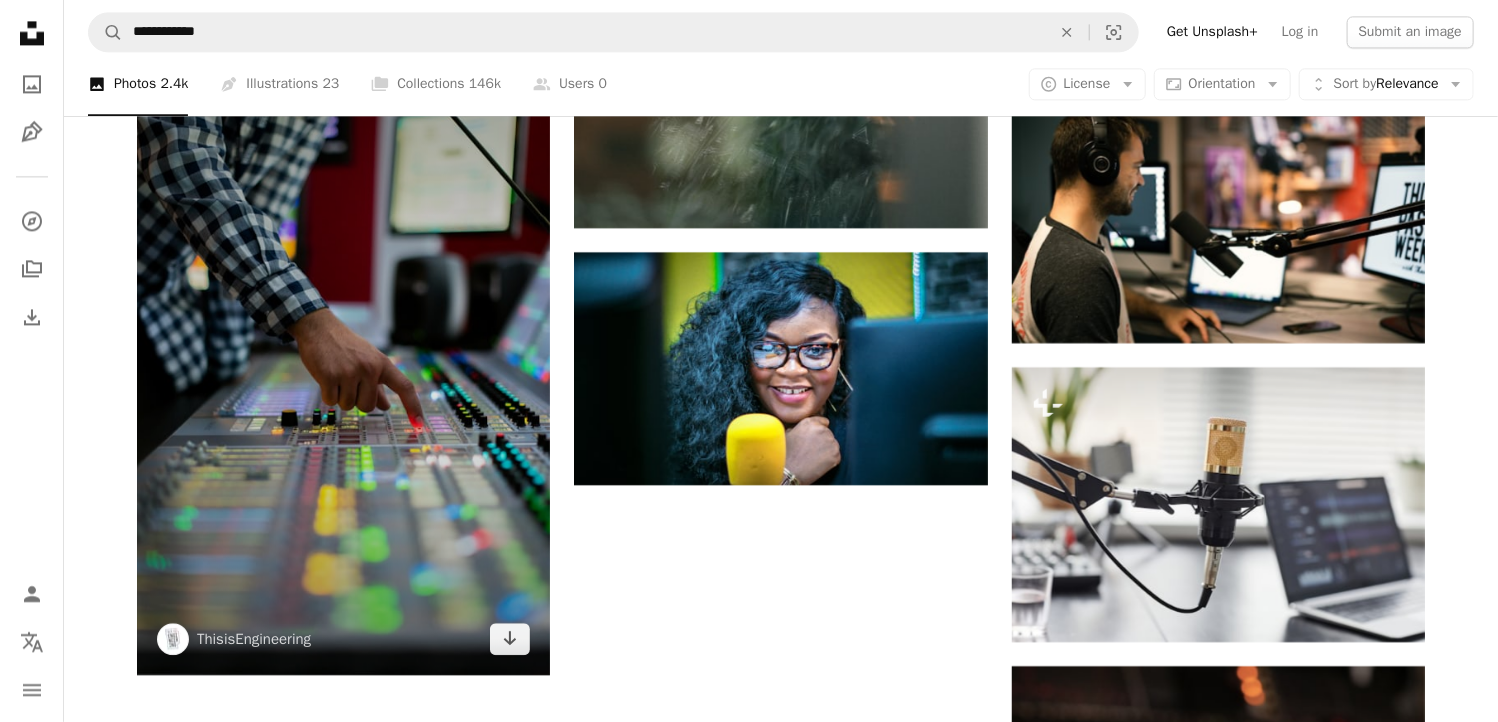 click at bounding box center (343, 365) 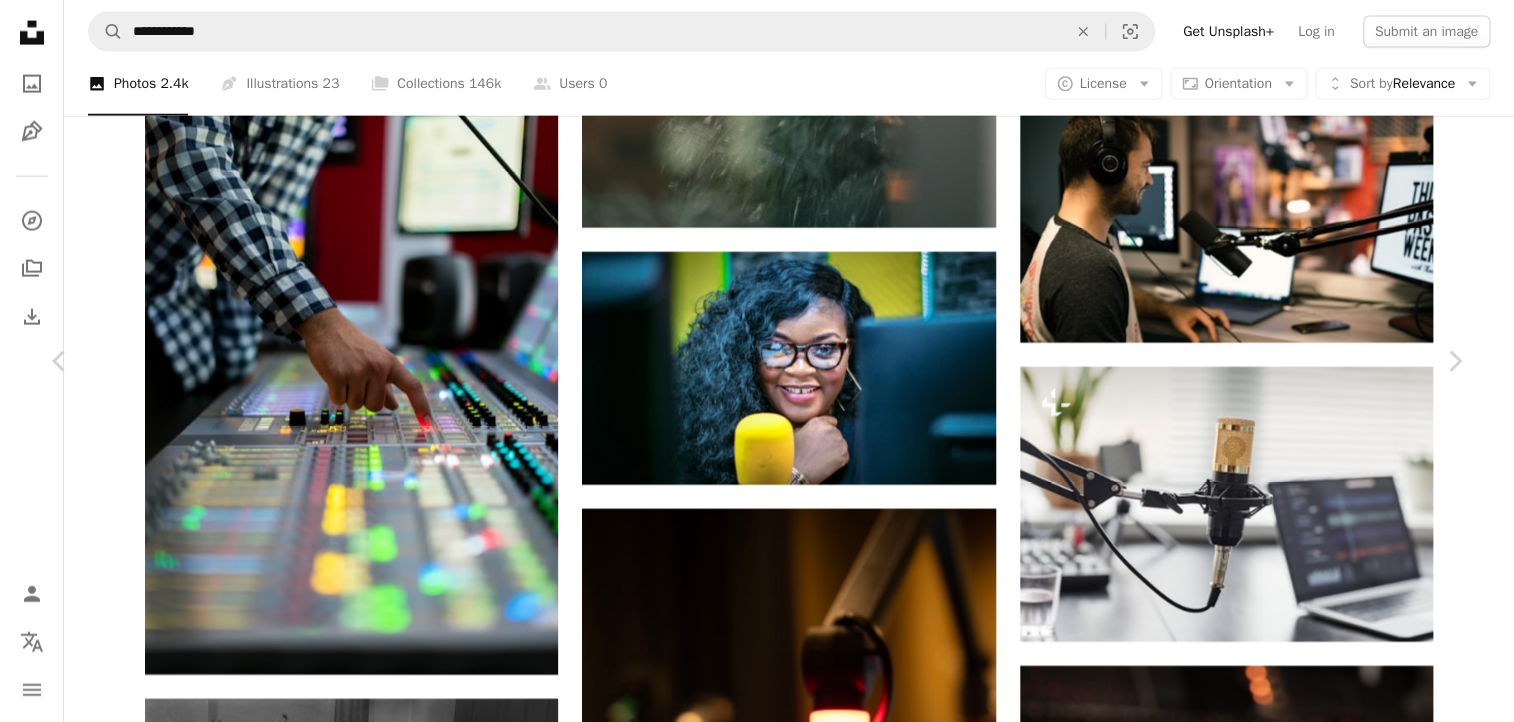 click on "Download free" at bounding box center [1265, 5021] 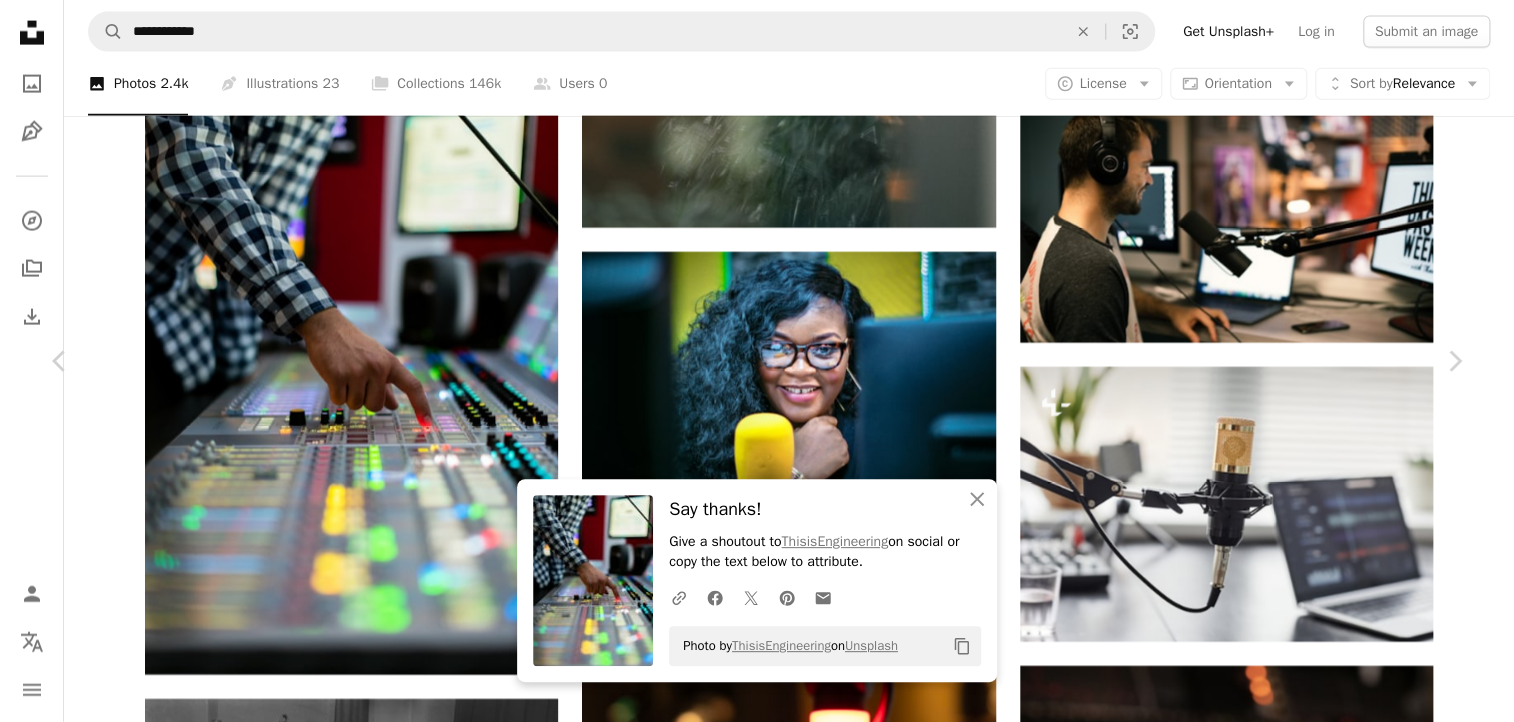 click on "An X shape" at bounding box center (20, 20) 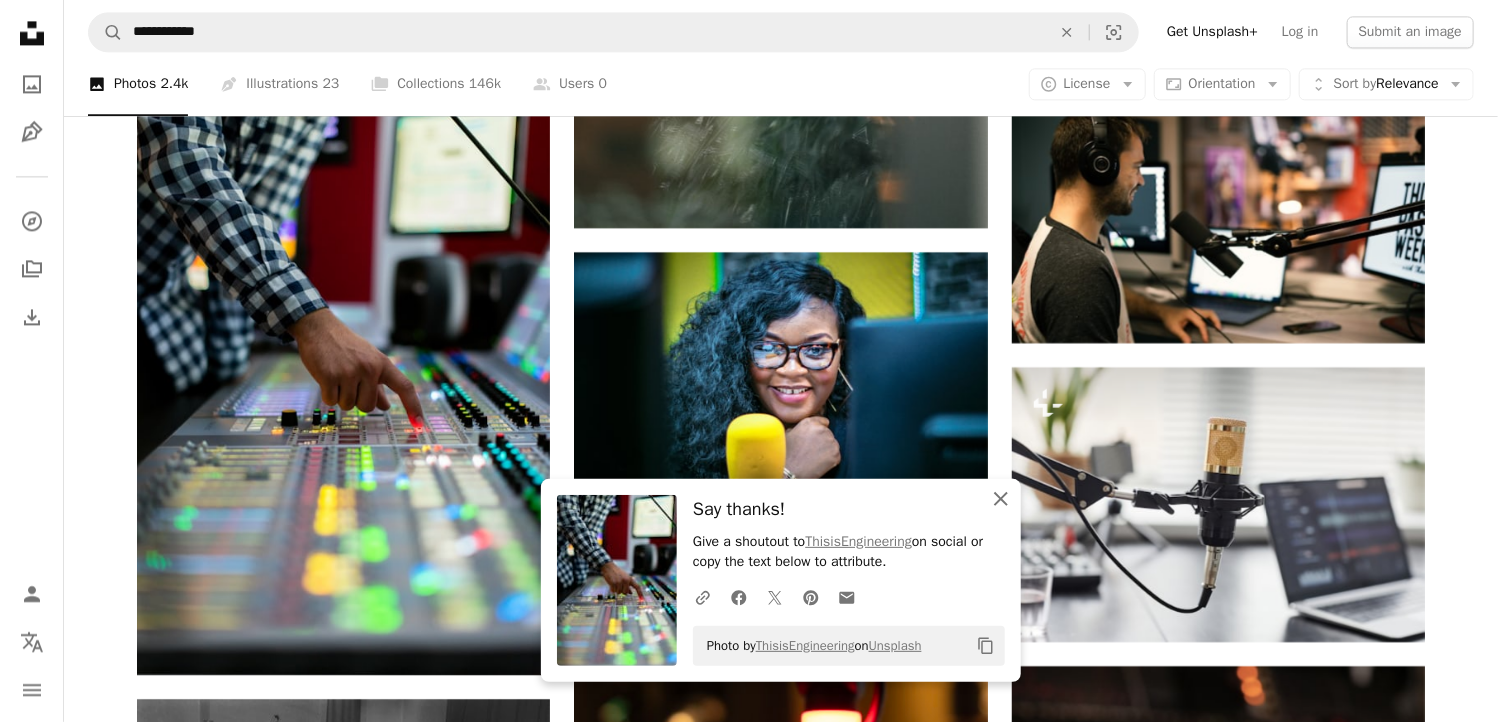 click 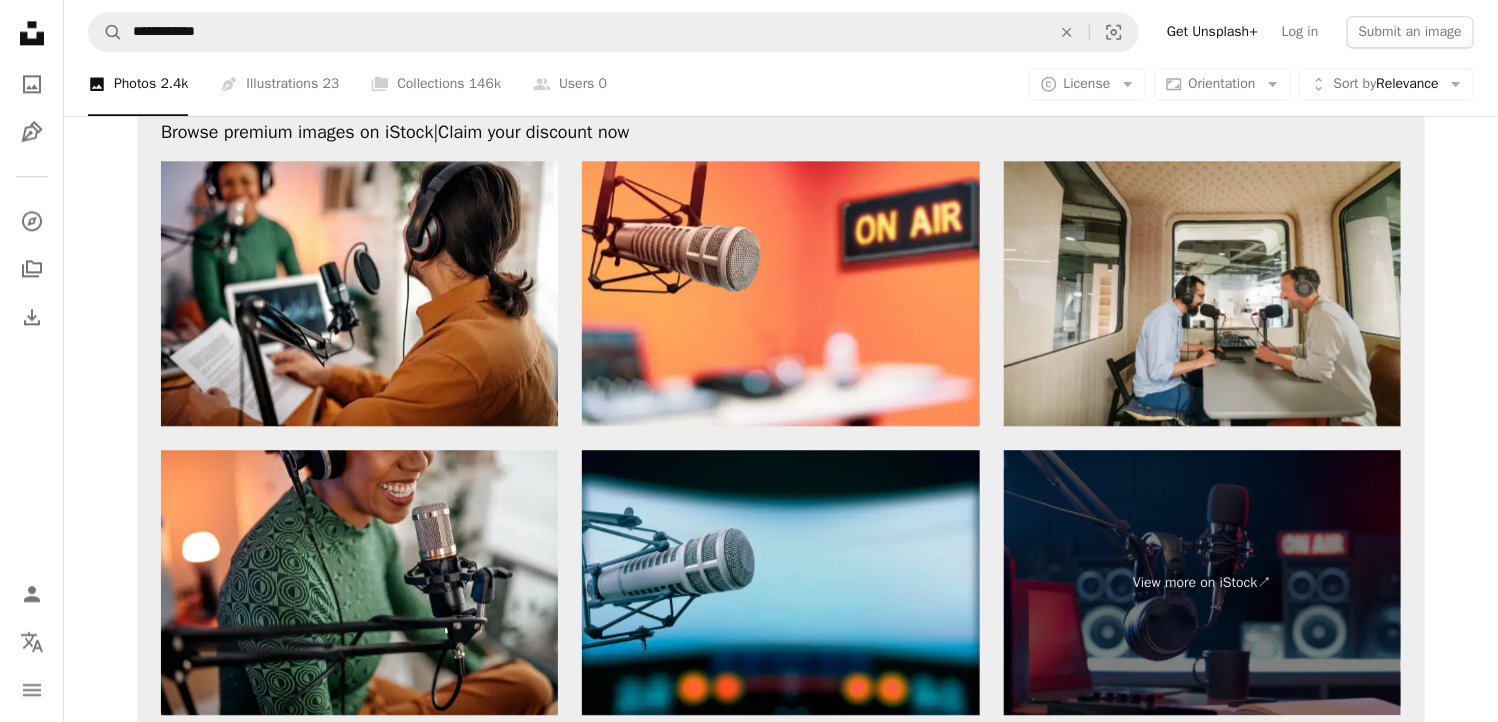 scroll, scrollTop: 6200, scrollLeft: 0, axis: vertical 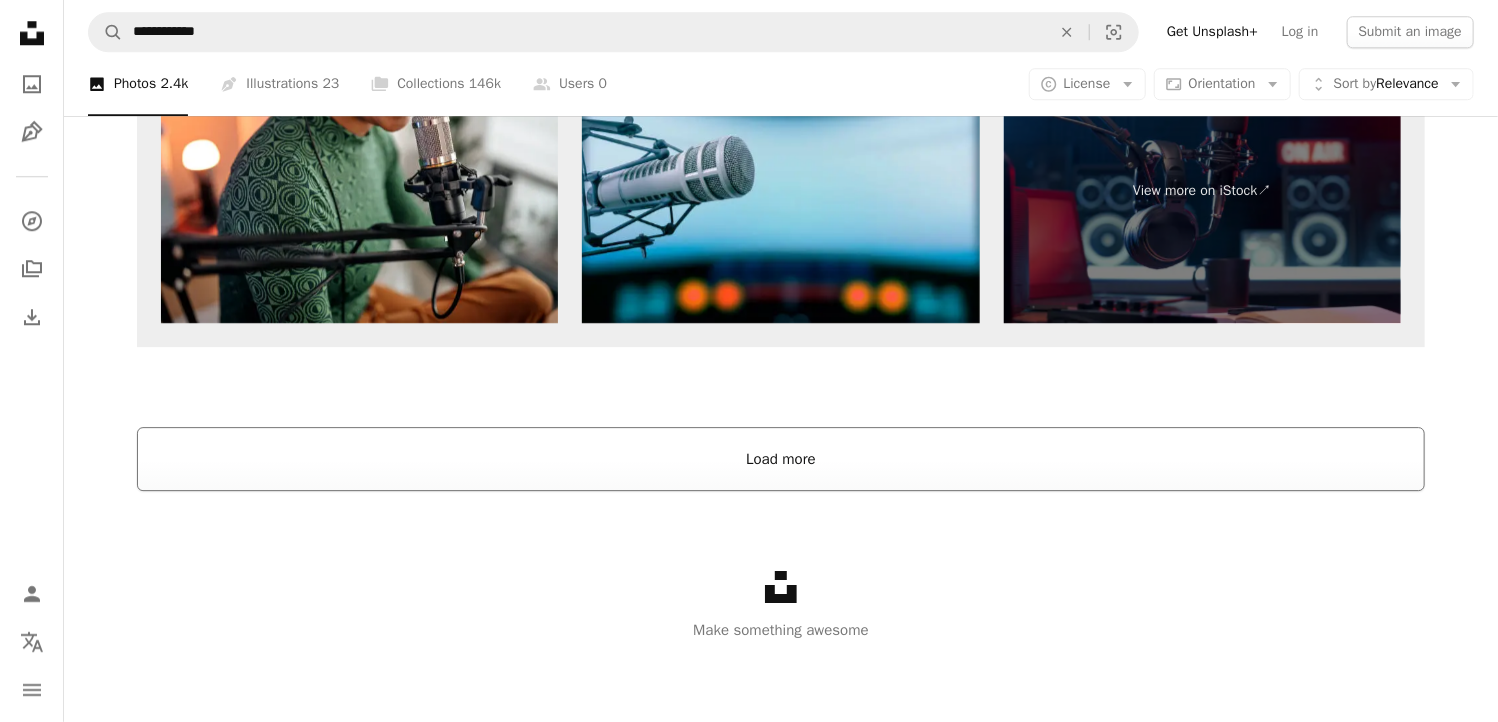 click on "Load more" at bounding box center (781, 459) 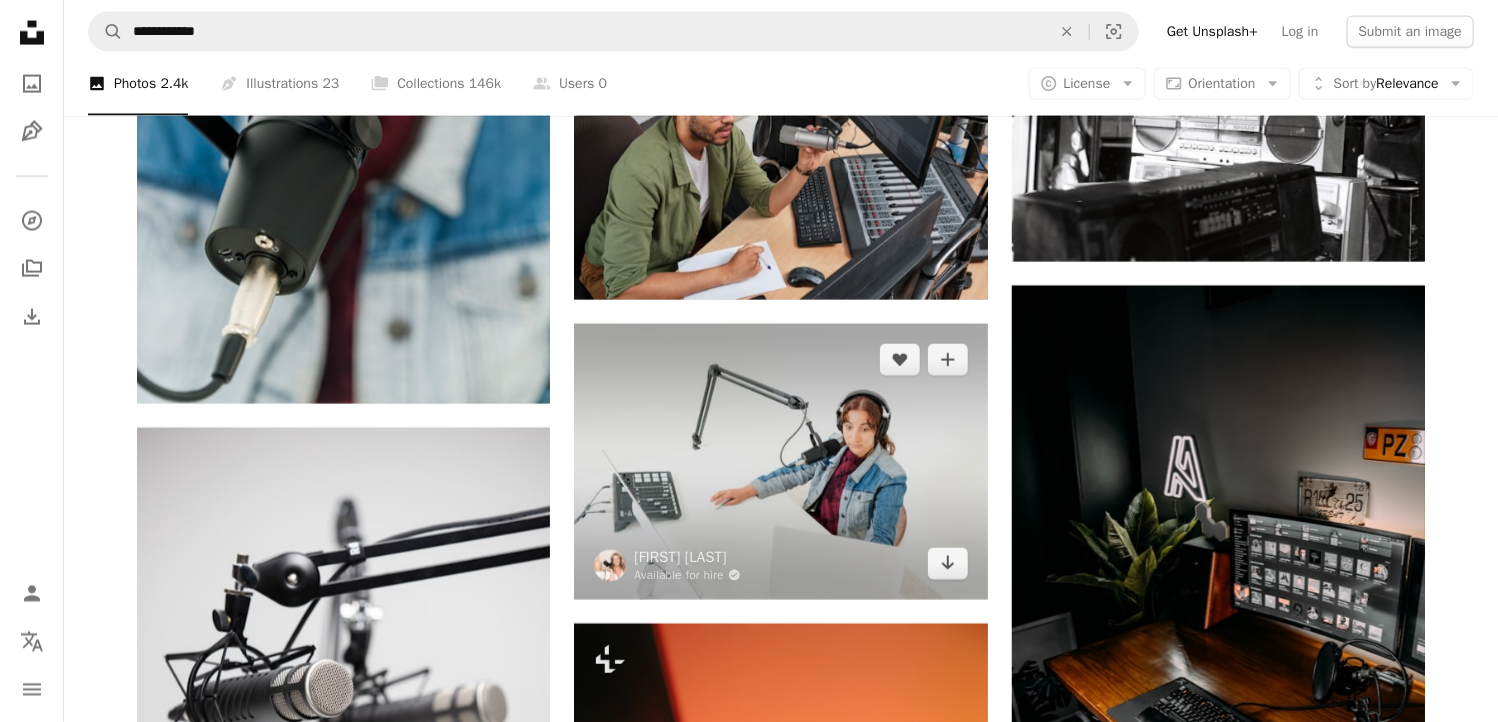 scroll, scrollTop: 9081, scrollLeft: 0, axis: vertical 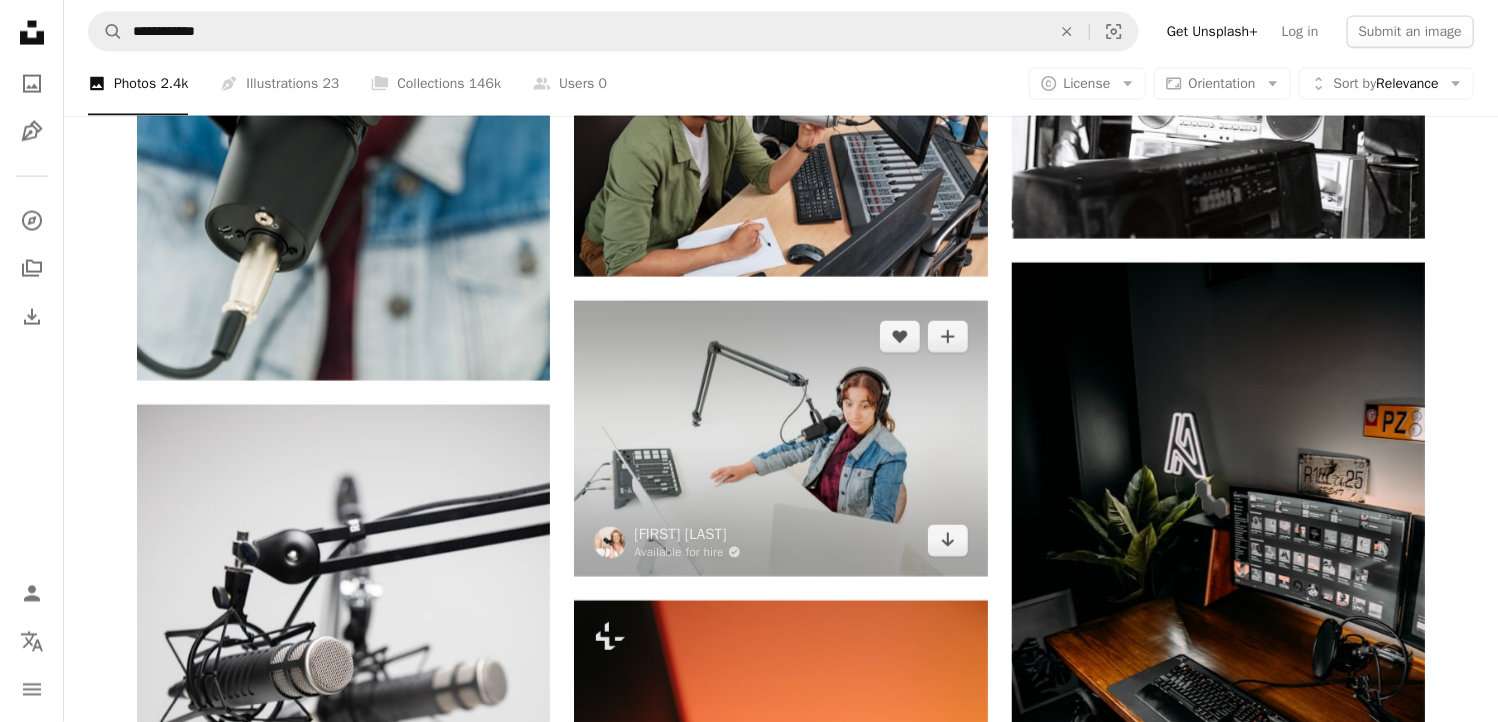 click at bounding box center (780, 438) 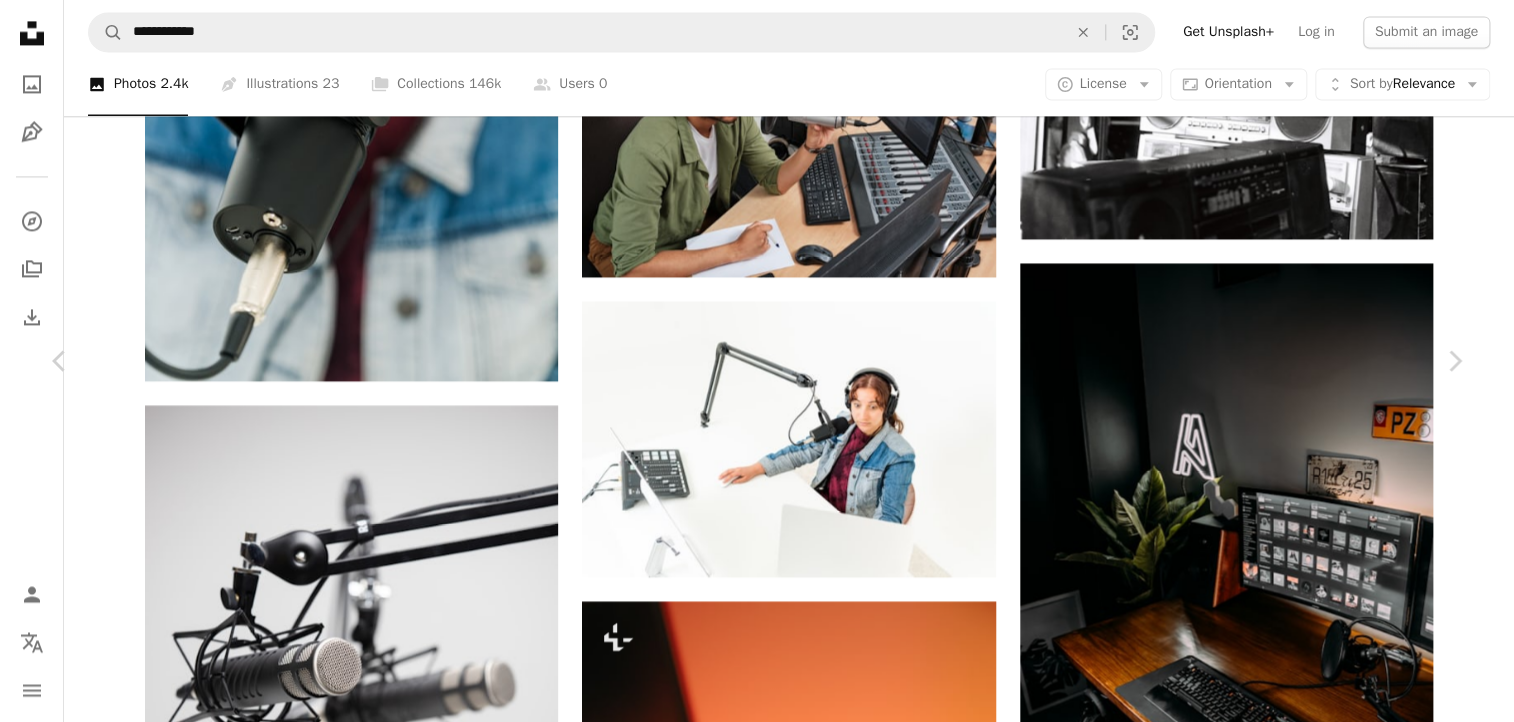 click on "Download free" at bounding box center (1265, 3799) 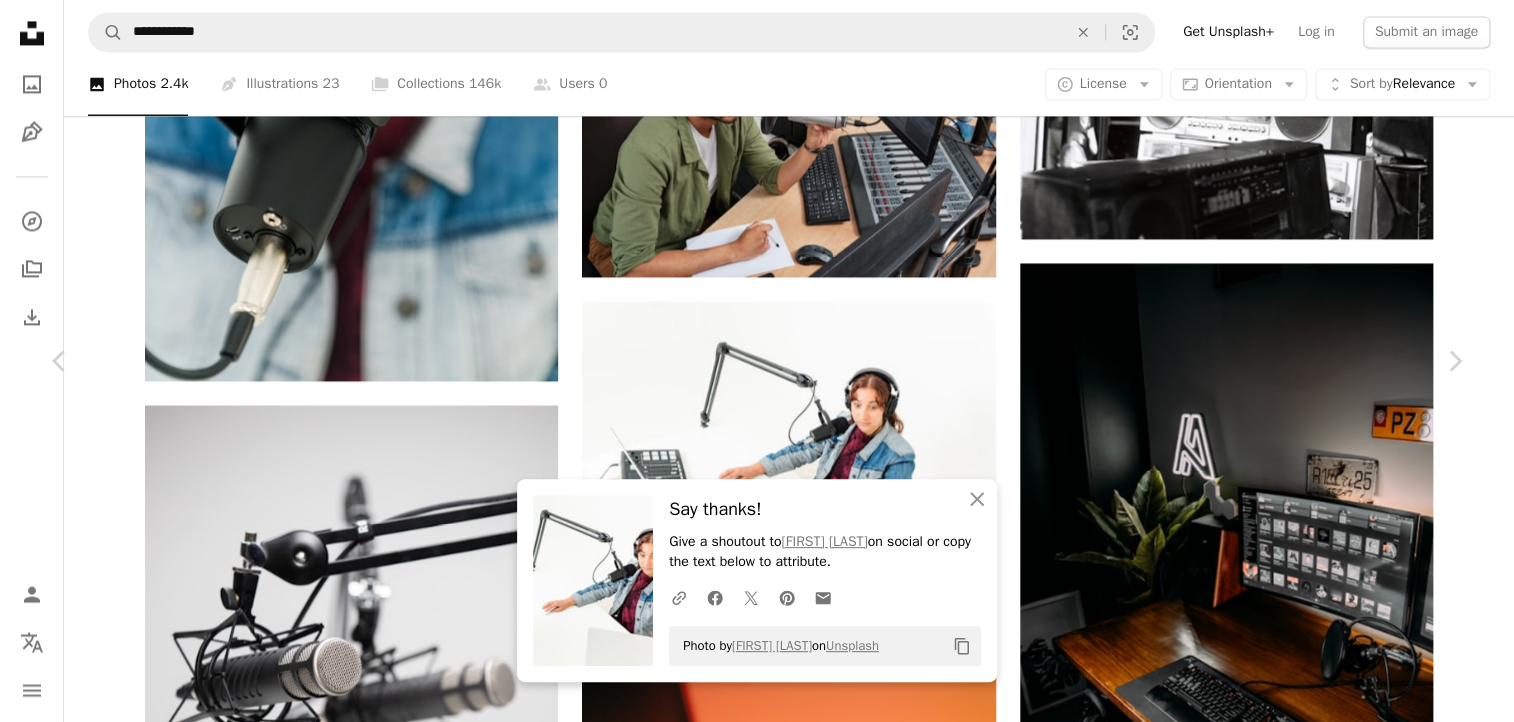 click on "An X shape" at bounding box center (20, 20) 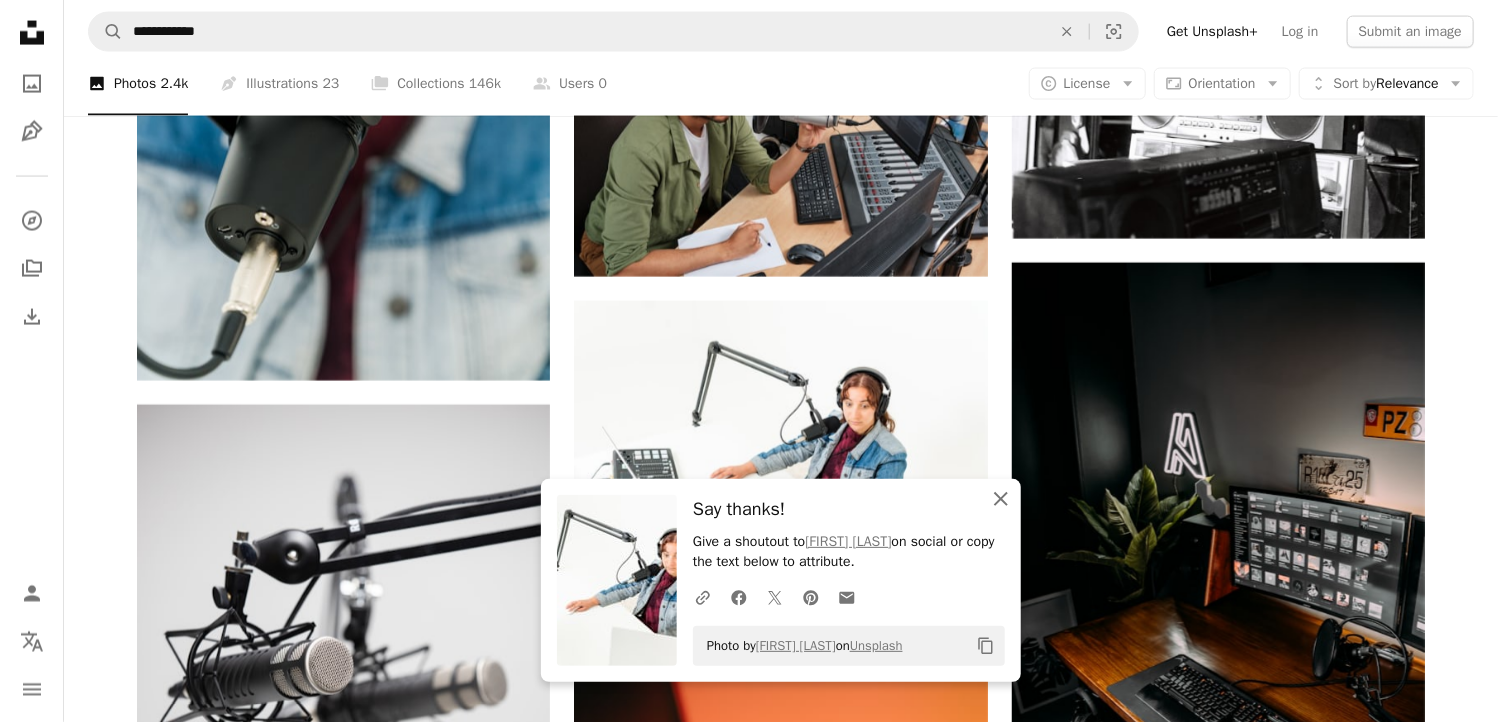 click on "An X shape" 